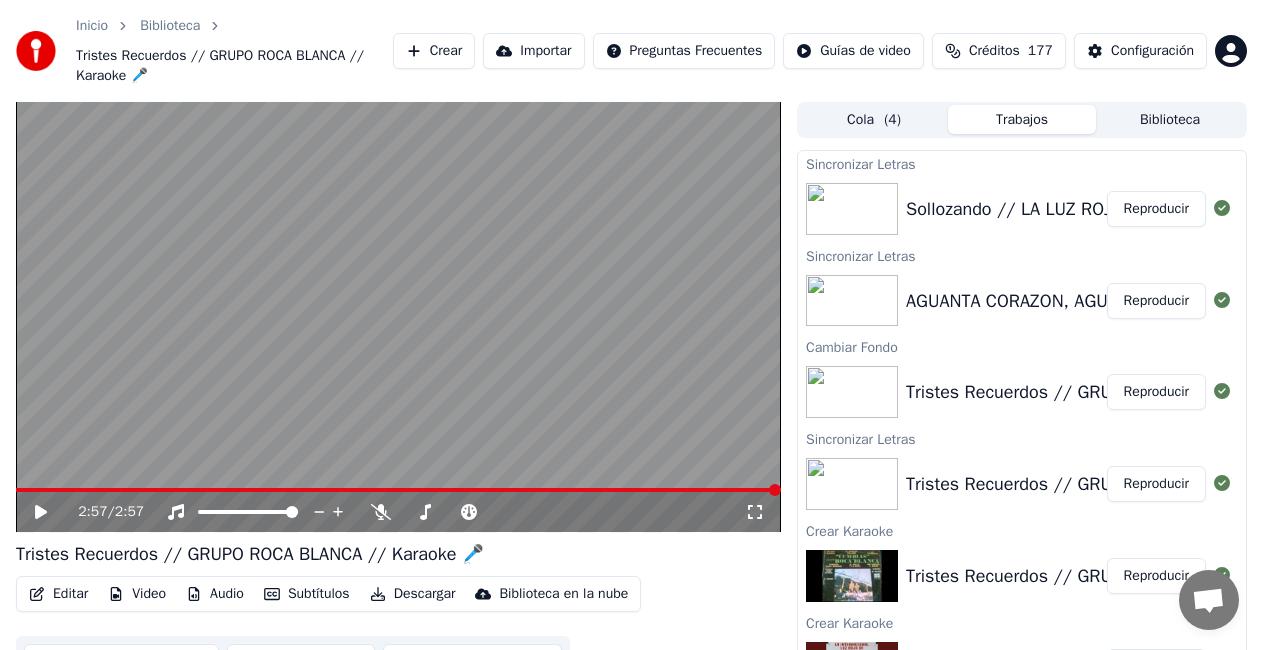 scroll, scrollTop: 0, scrollLeft: 0, axis: both 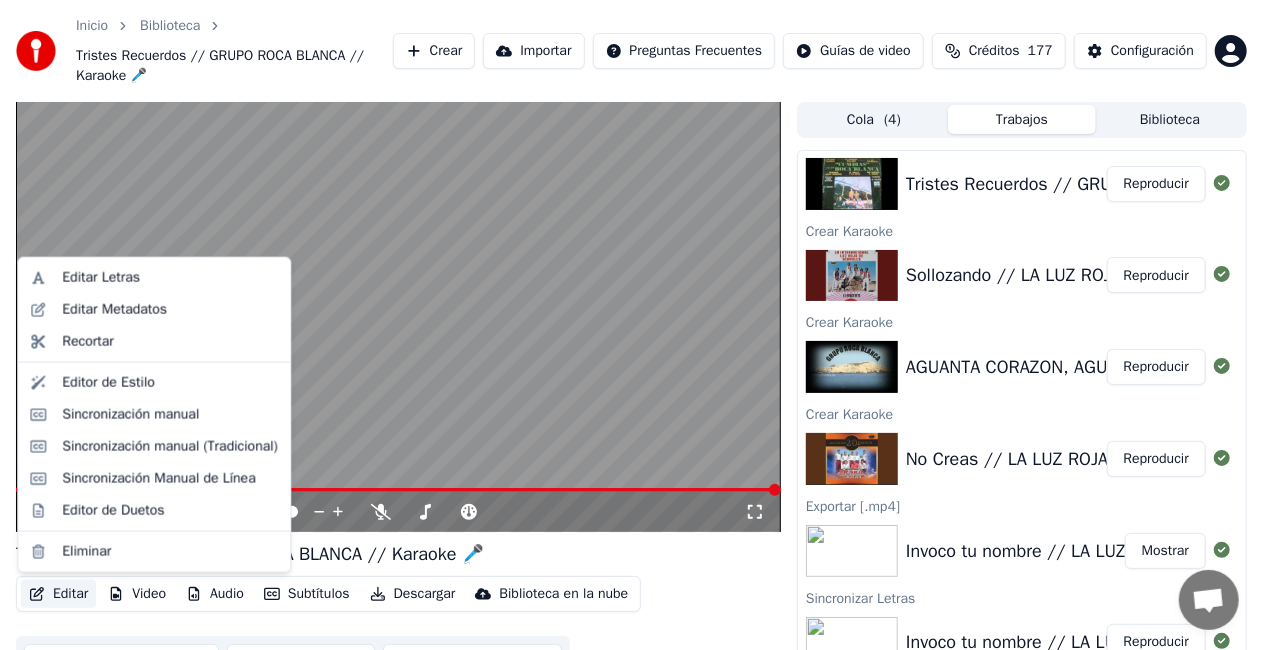 click on "Editar" at bounding box center [58, 594] 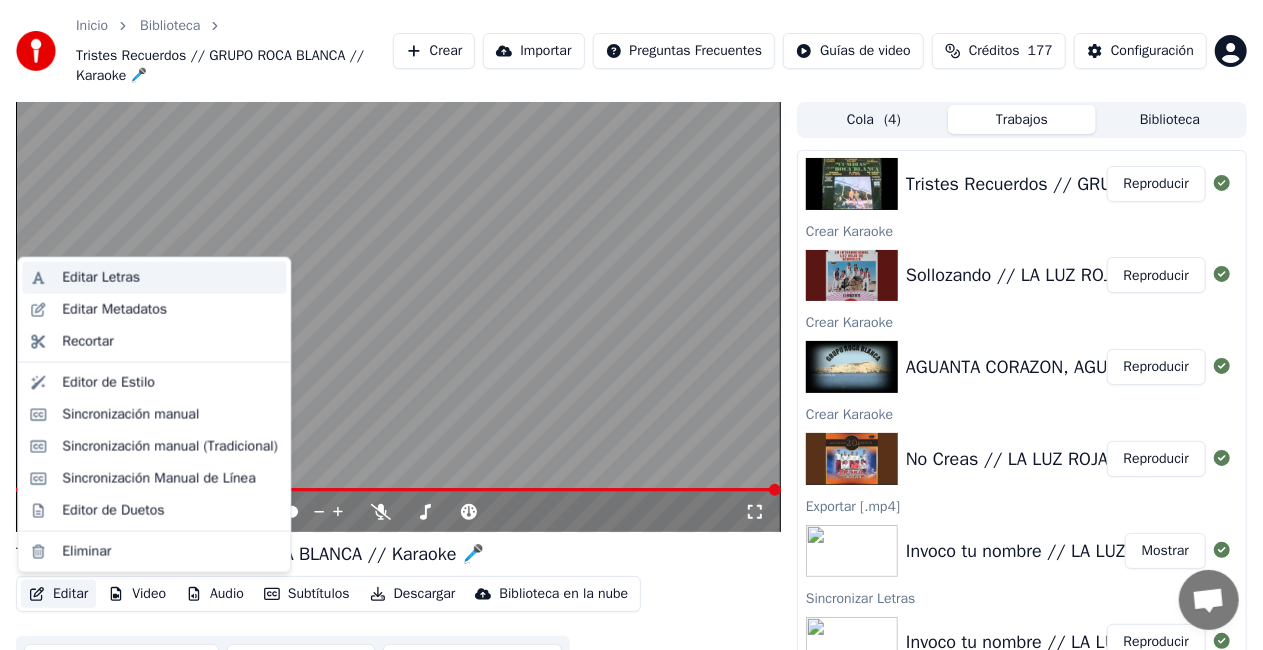 click on "Editar Letras" at bounding box center [170, 278] 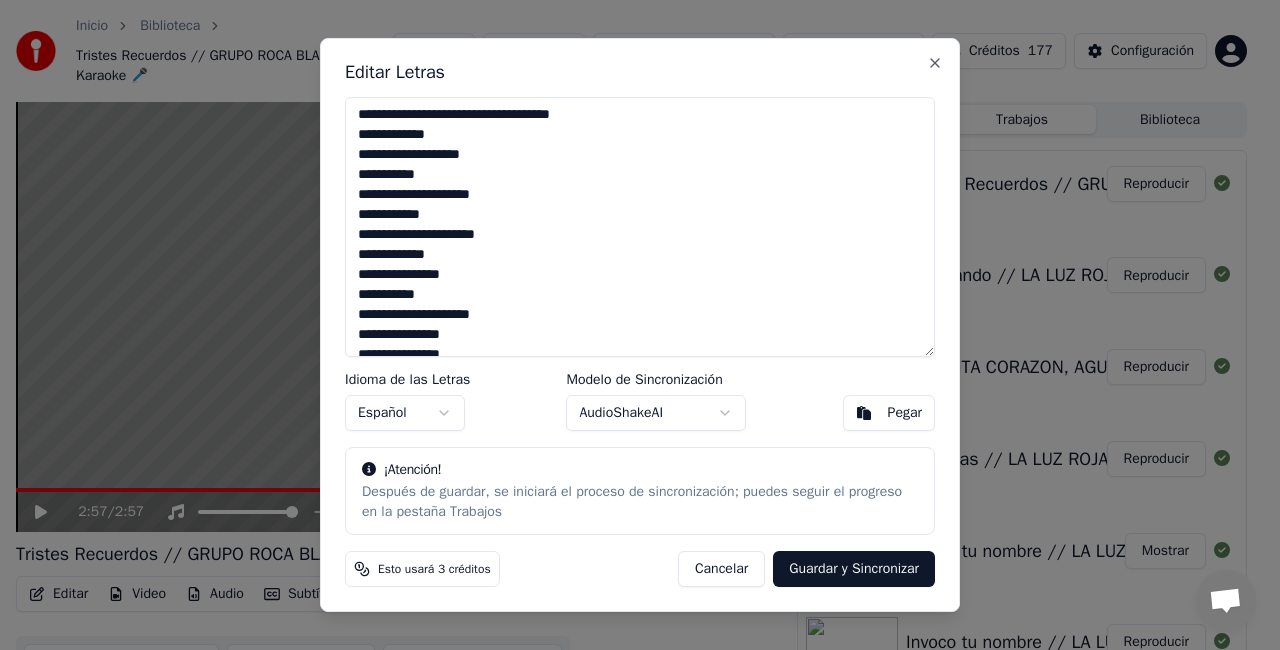 scroll, scrollTop: 0, scrollLeft: 0, axis: both 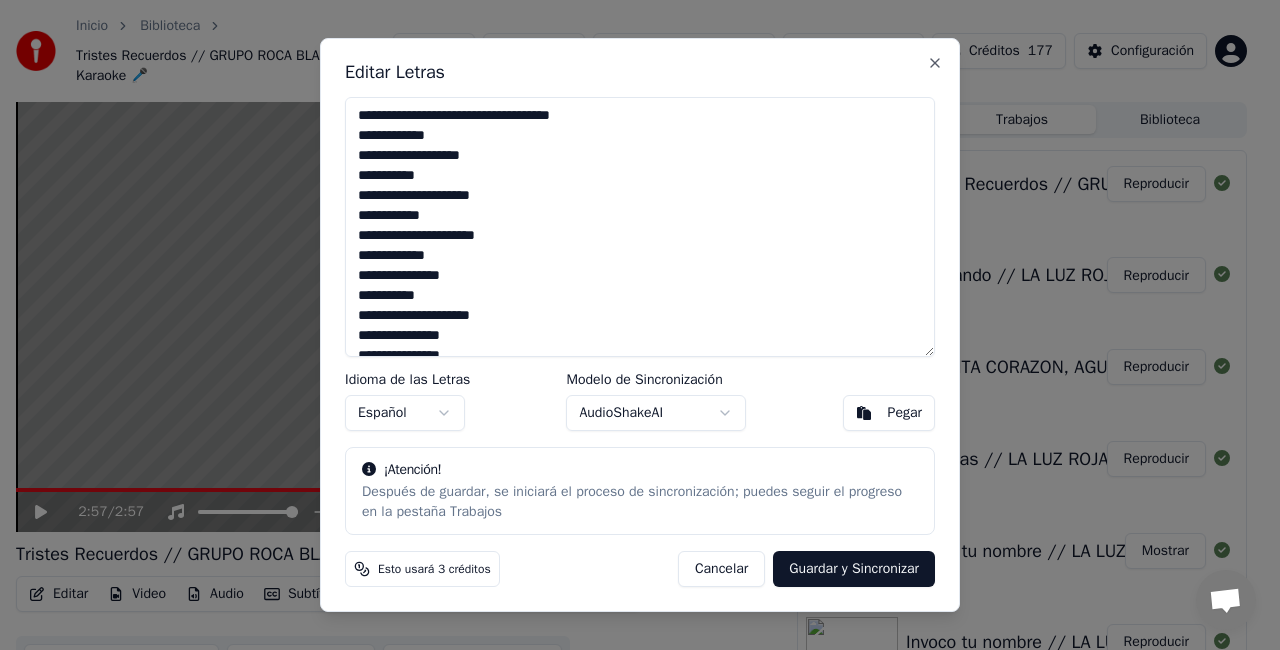 click on "**********" at bounding box center (640, 227) 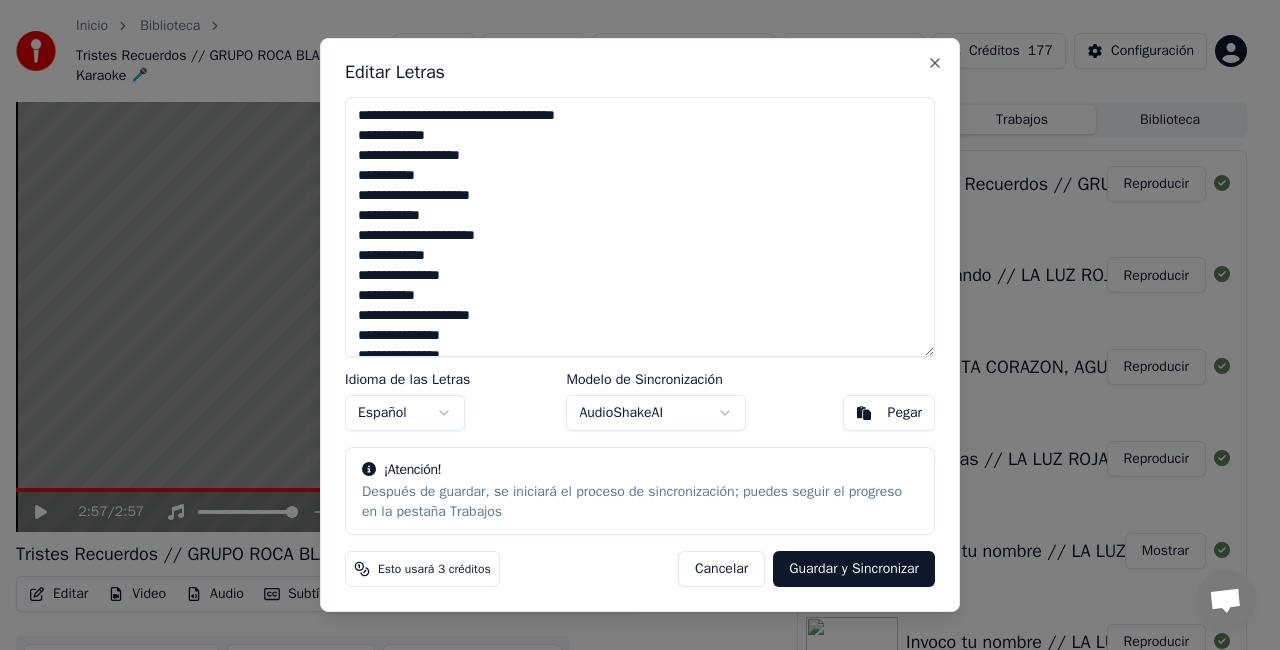 click on "**********" at bounding box center [640, 227] 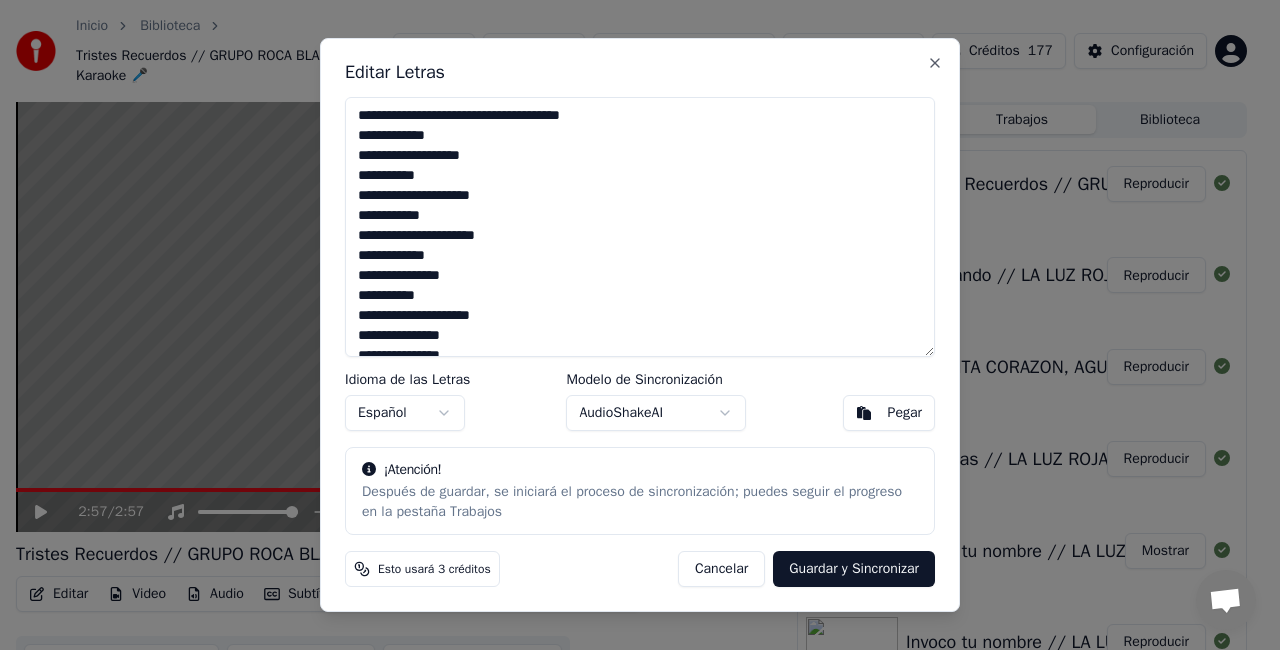 click on "**********" at bounding box center (640, 227) 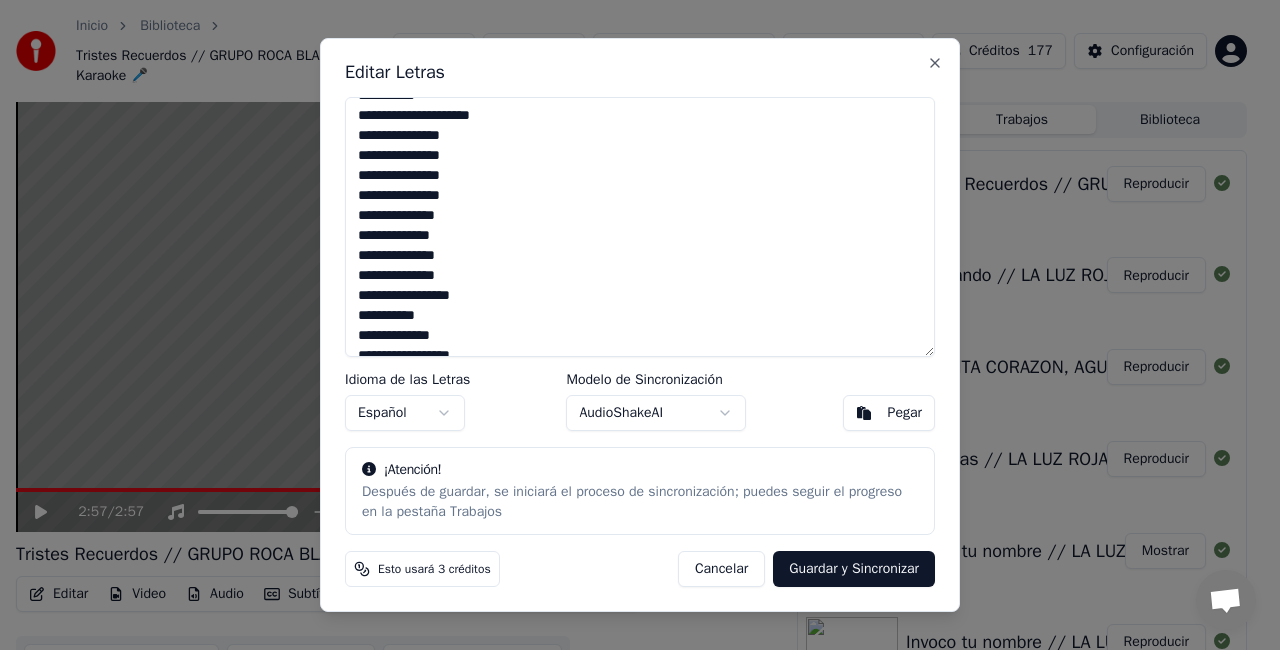 scroll, scrollTop: 300, scrollLeft: 0, axis: vertical 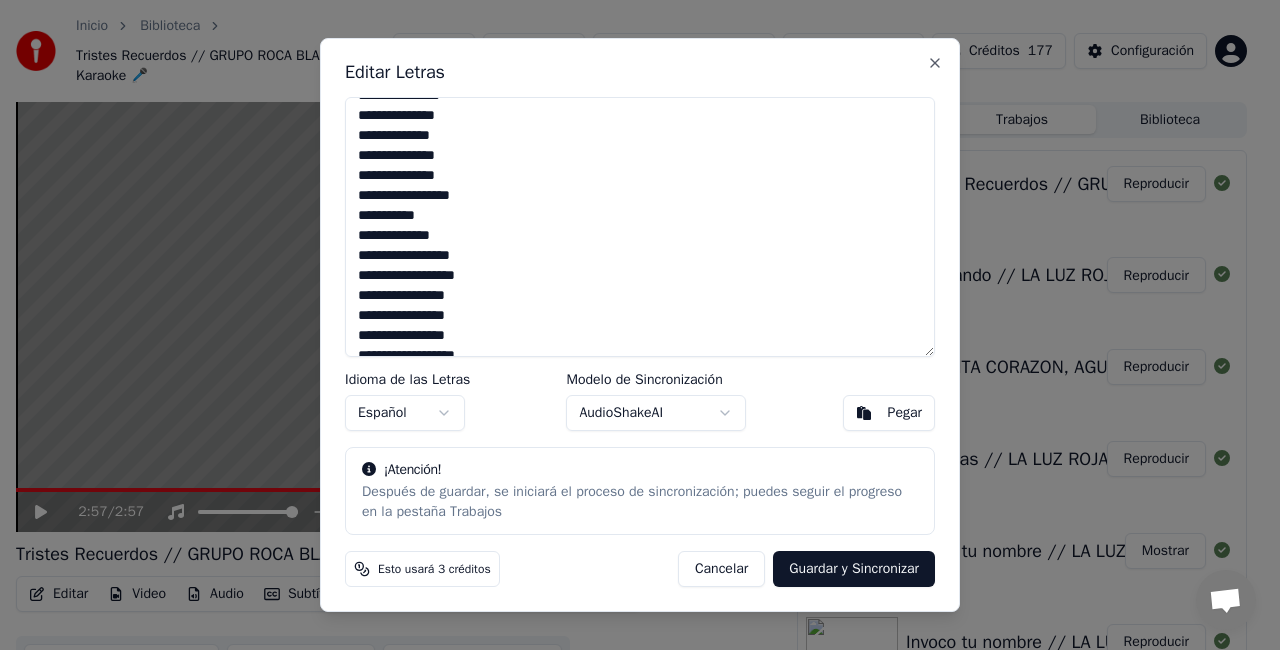 click on "**********" at bounding box center (640, 227) 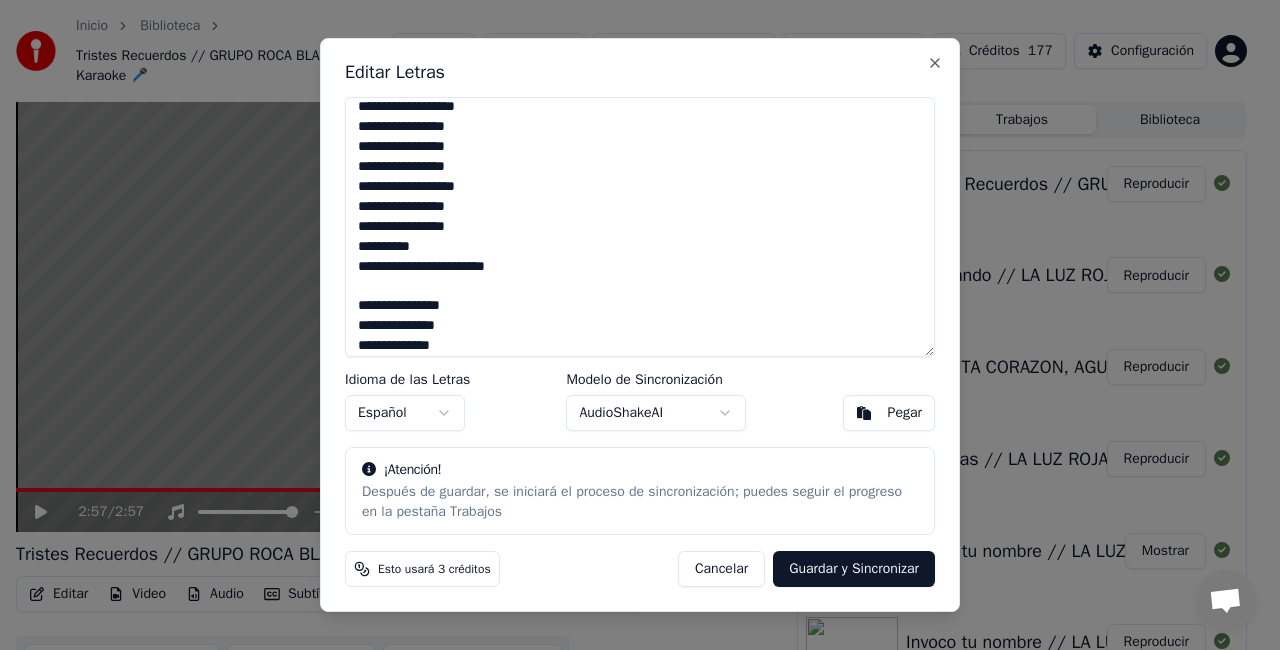 scroll, scrollTop: 500, scrollLeft: 0, axis: vertical 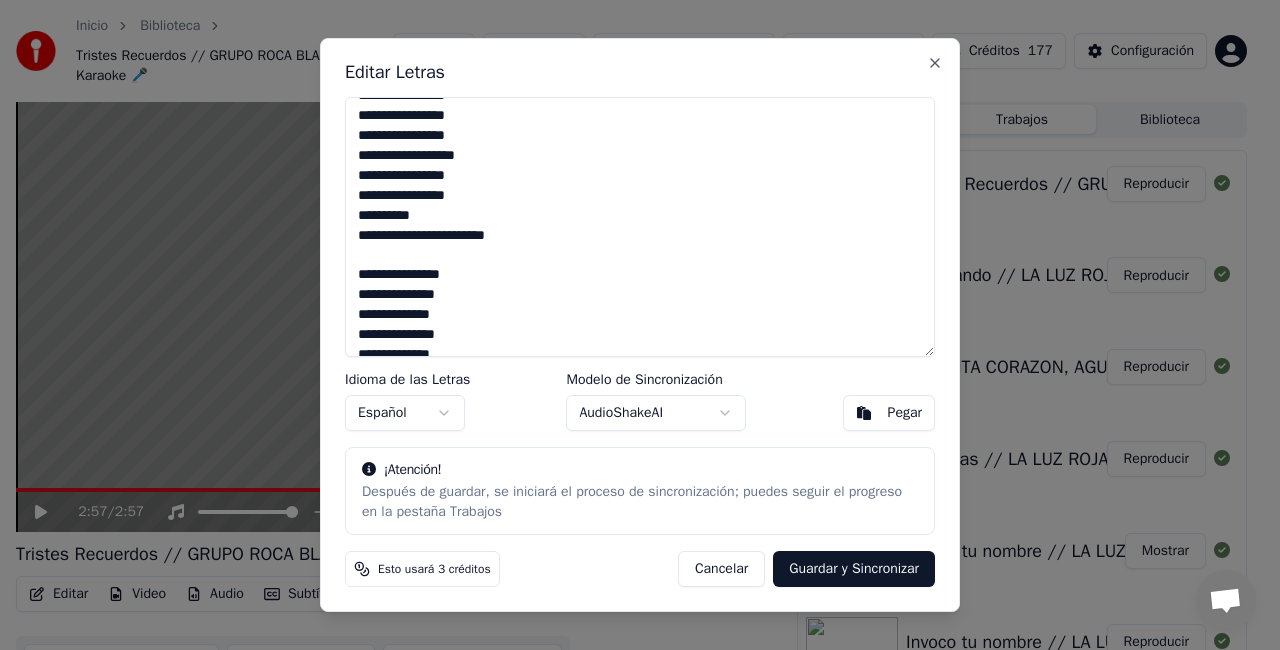 click on "**********" at bounding box center (640, 227) 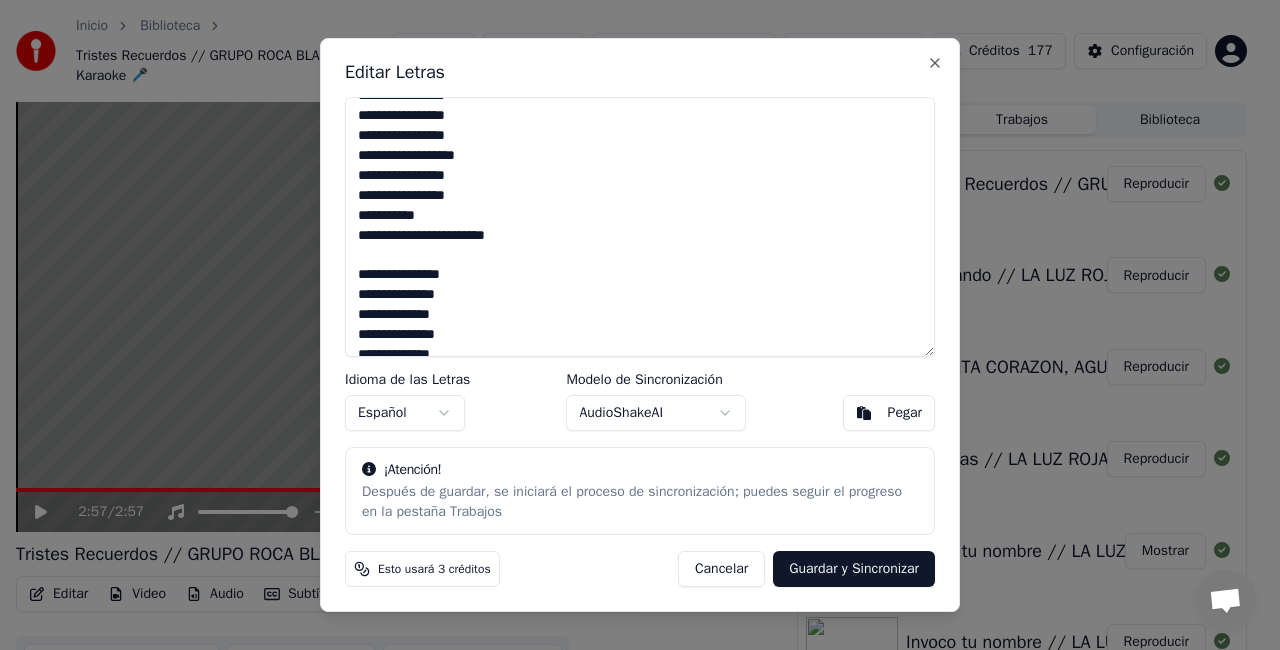 click on "**********" at bounding box center (640, 227) 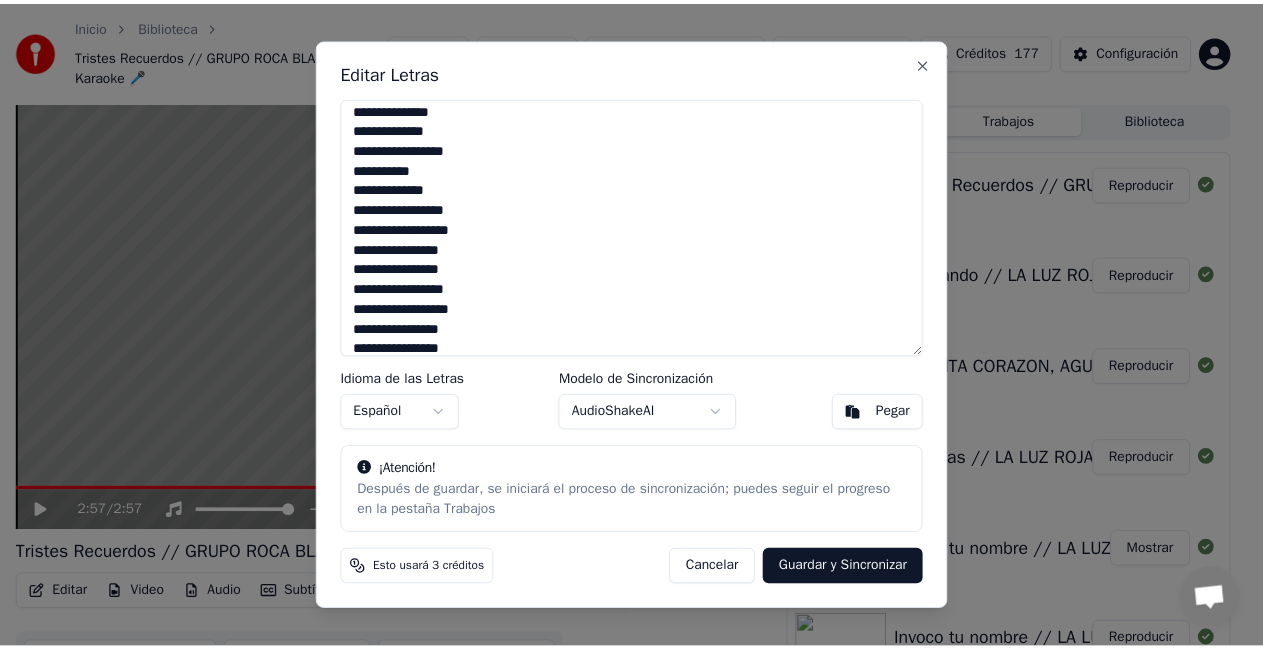 scroll, scrollTop: 737, scrollLeft: 0, axis: vertical 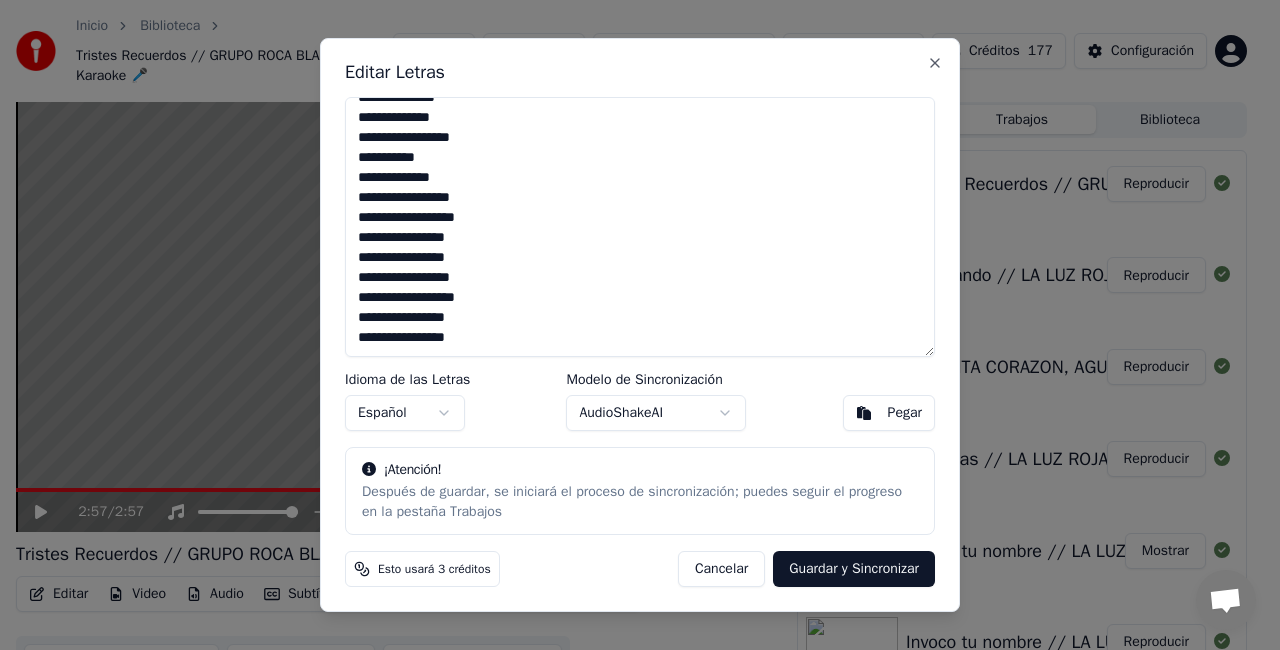 click on "**********" at bounding box center [640, 227] 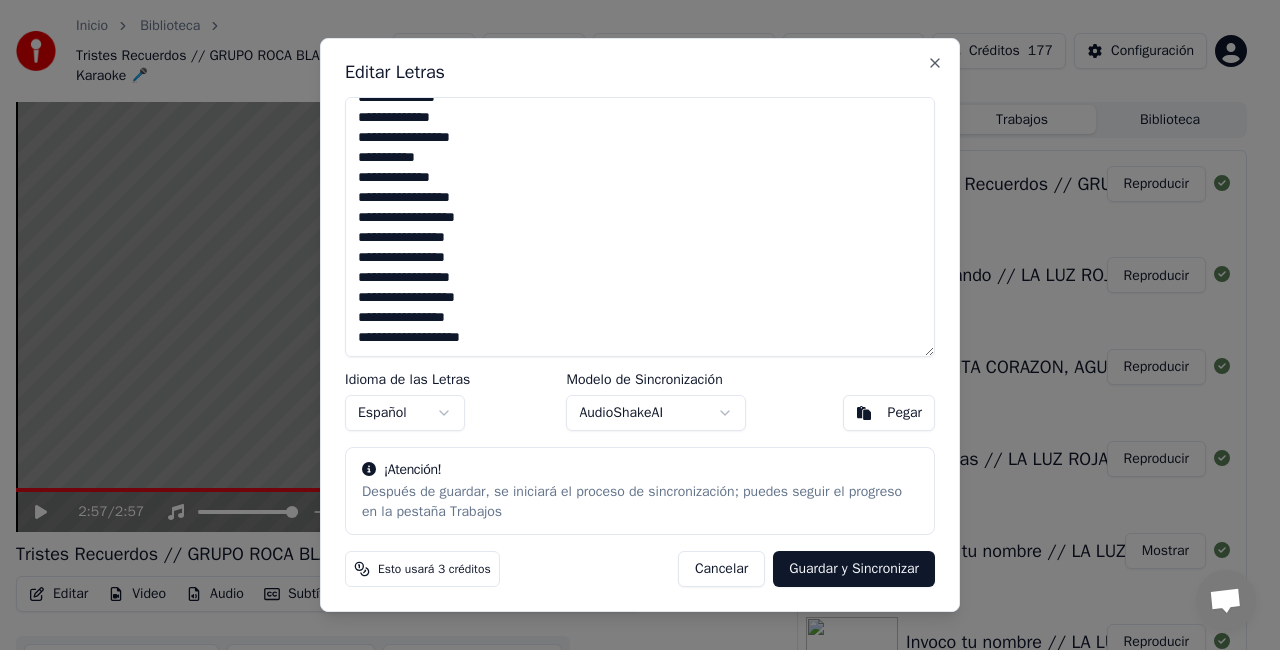 type on "**********" 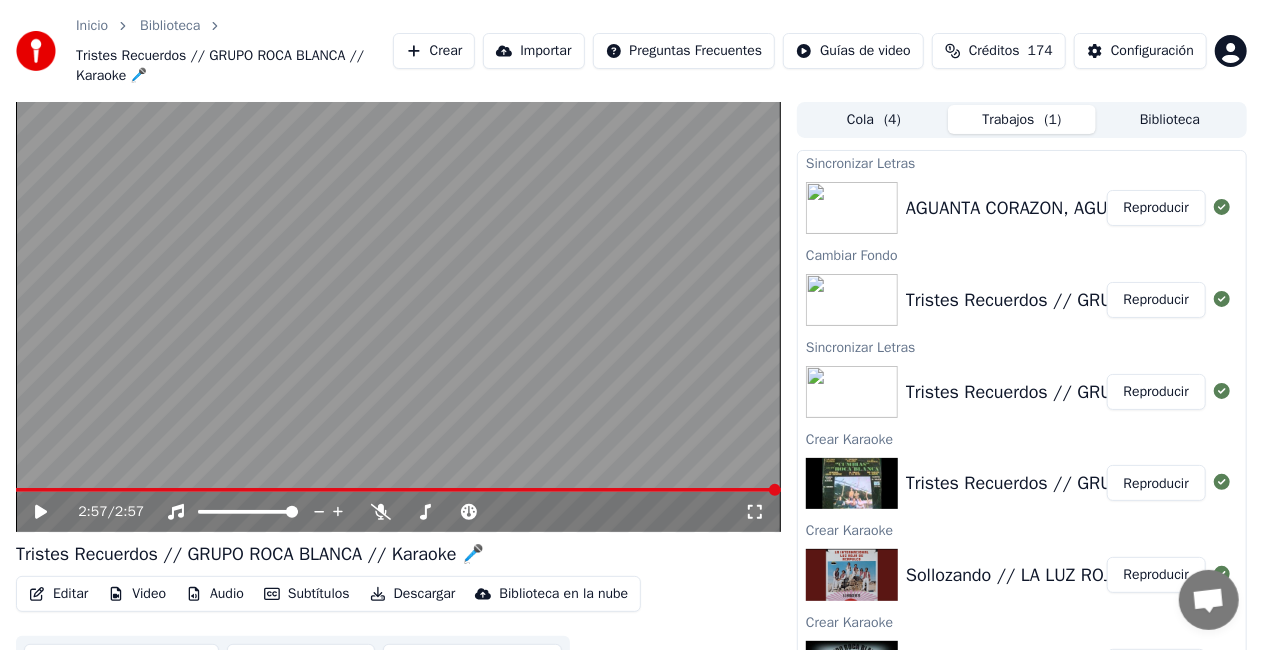 scroll, scrollTop: 0, scrollLeft: 0, axis: both 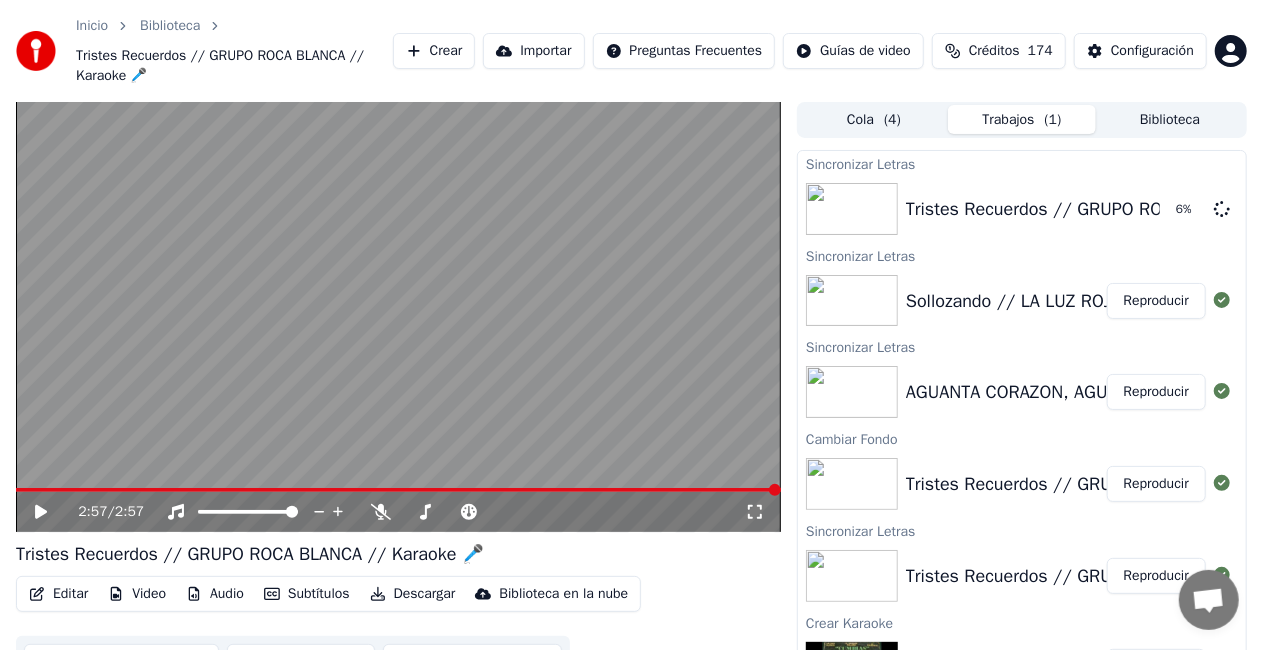 click on "Reproducir" at bounding box center (1156, 392) 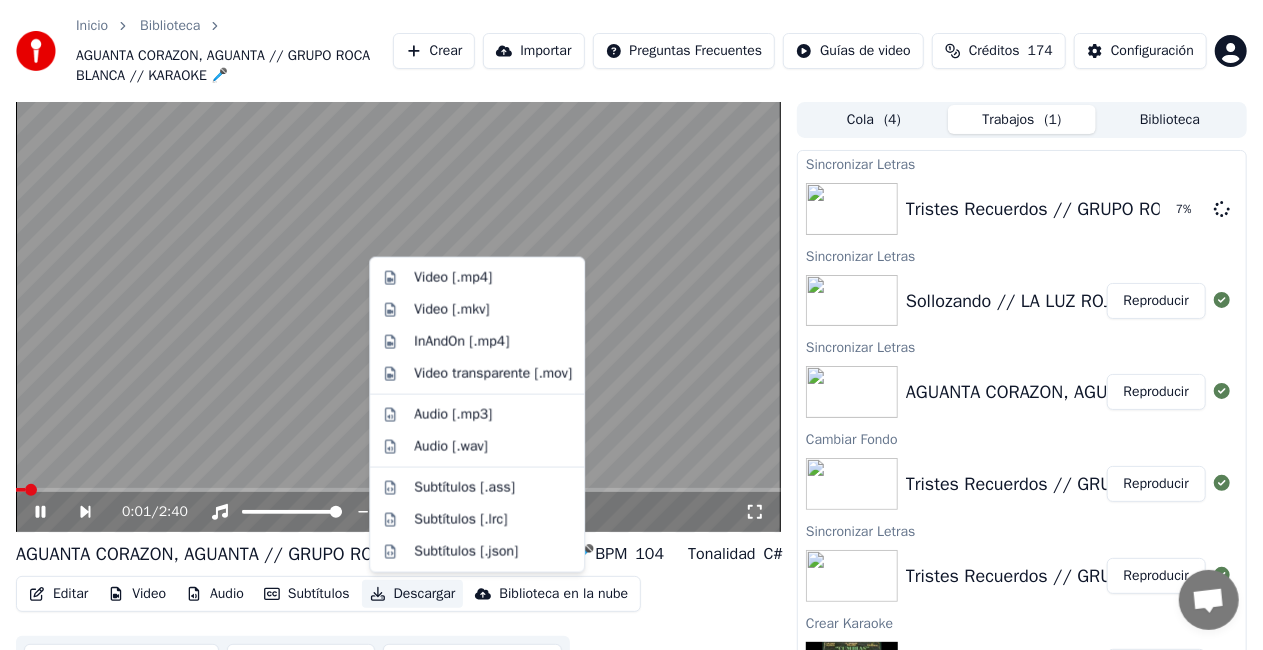 click on "Descargar" at bounding box center (413, 594) 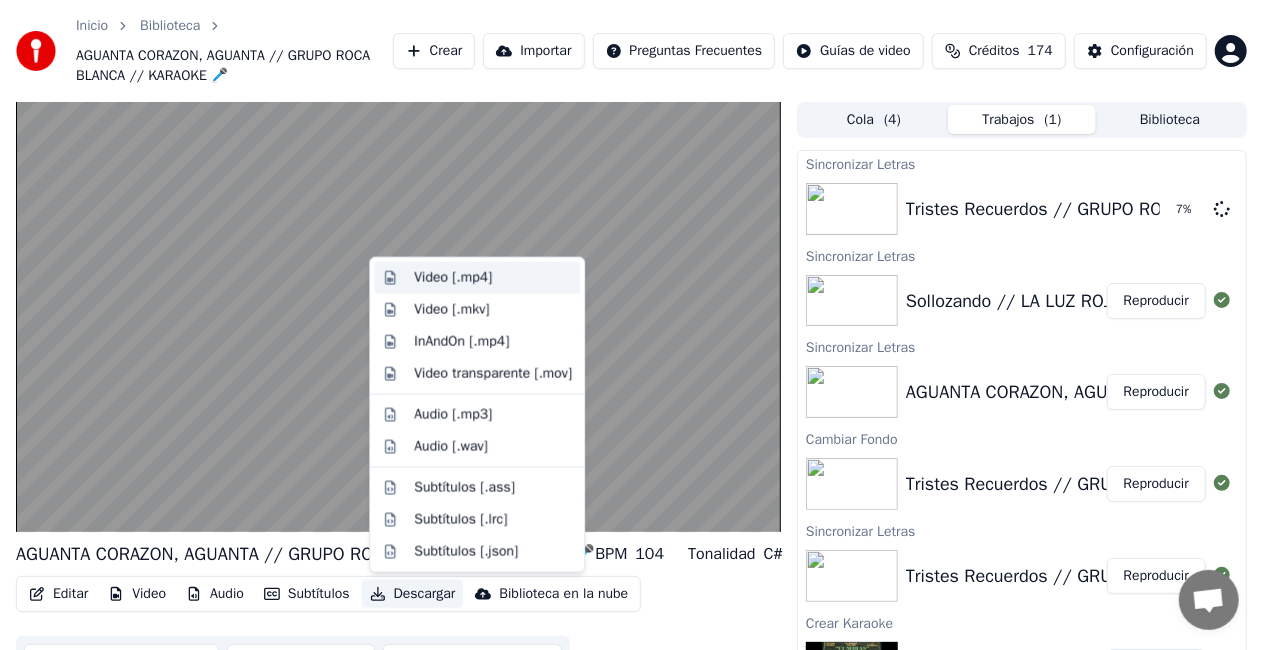 click on "Video [.mp4]" at bounding box center (453, 278) 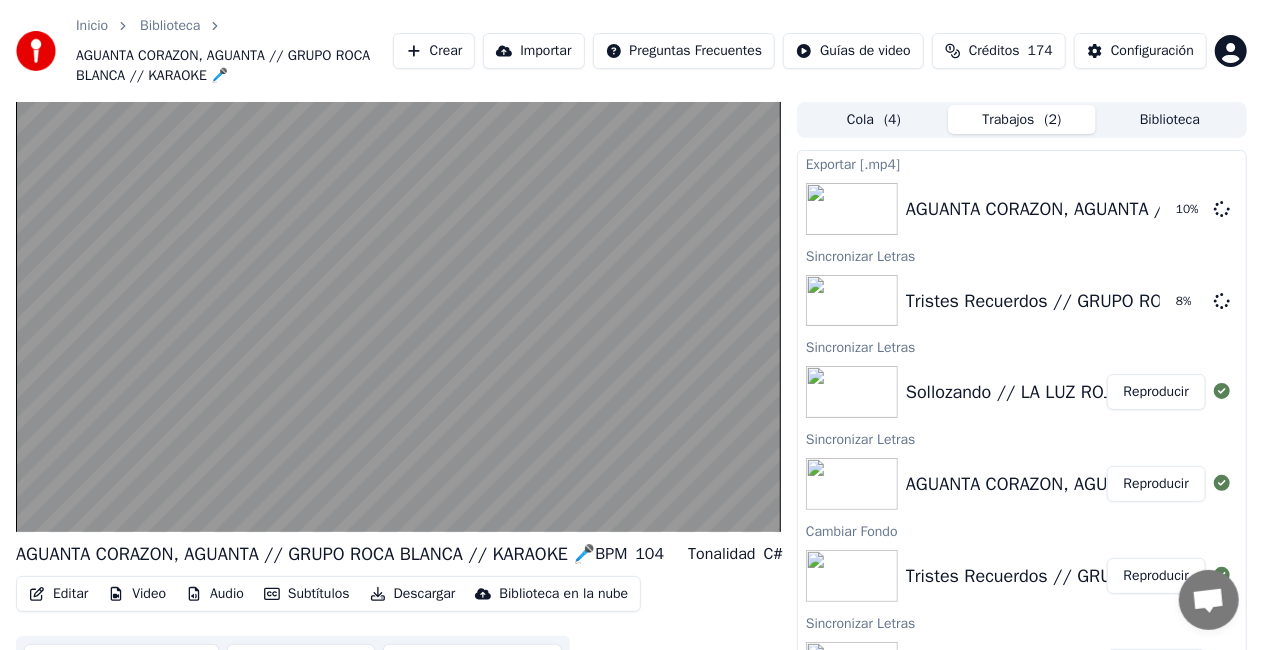 click on "Reproducir" at bounding box center [1156, 392] 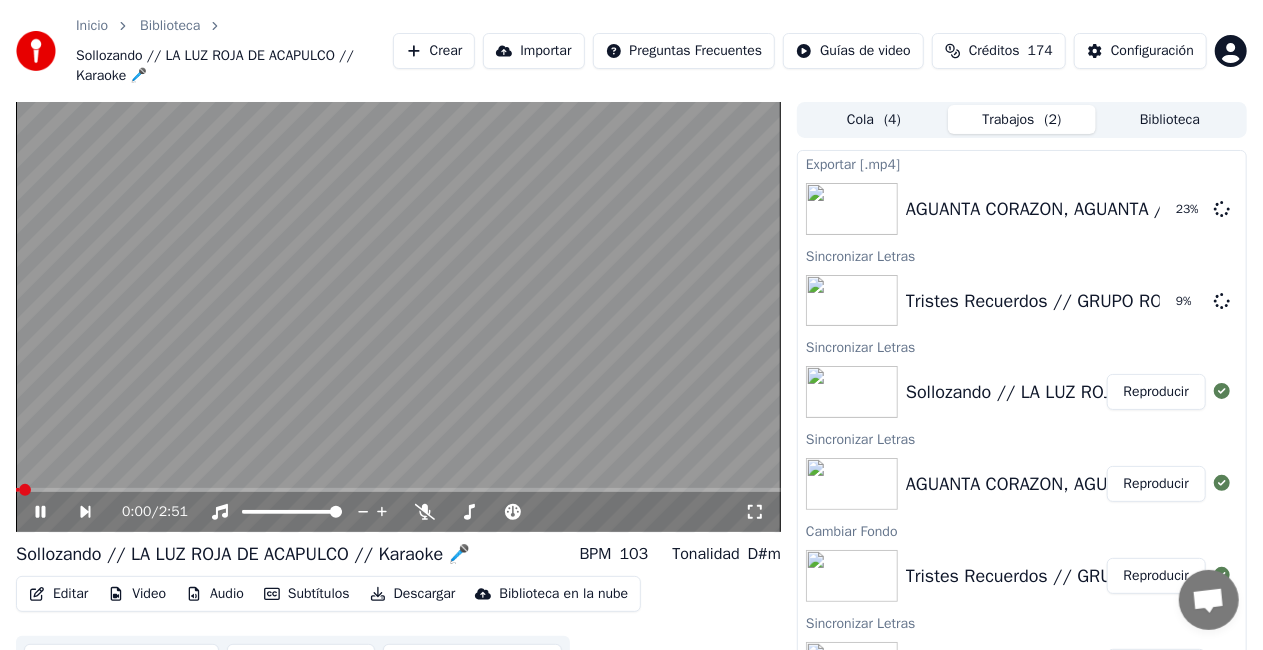 click on "Descargar" at bounding box center [413, 594] 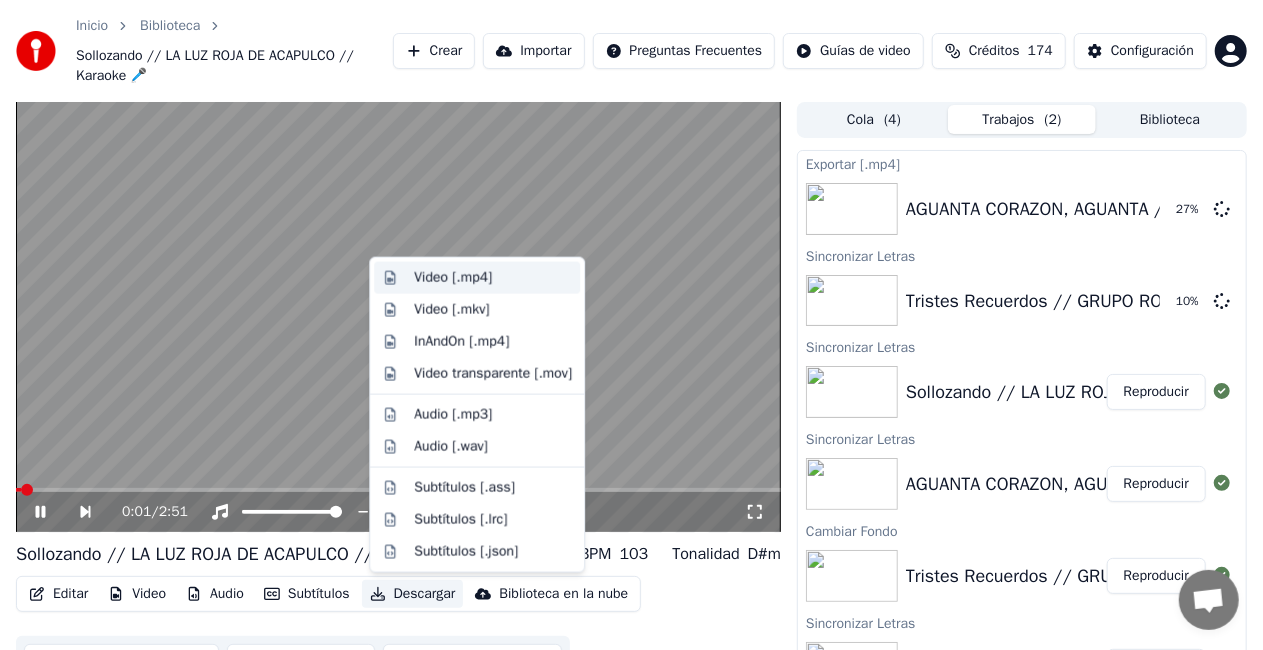 click on "Video [.mp4]" at bounding box center [453, 278] 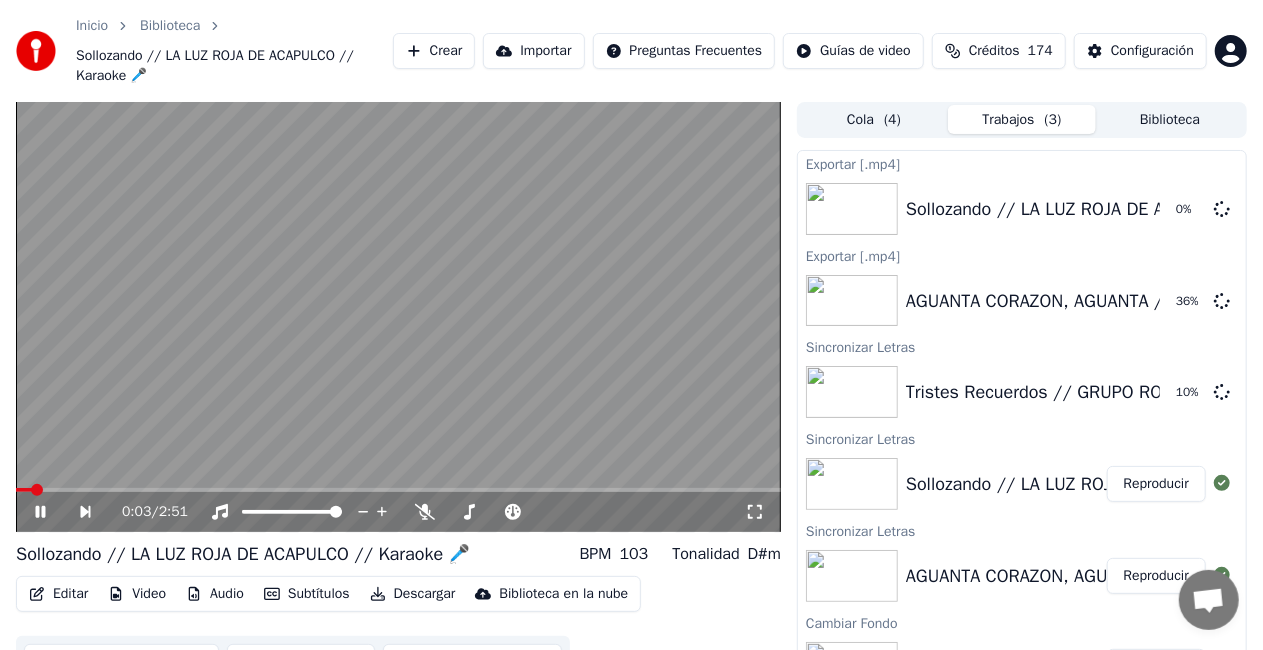 click 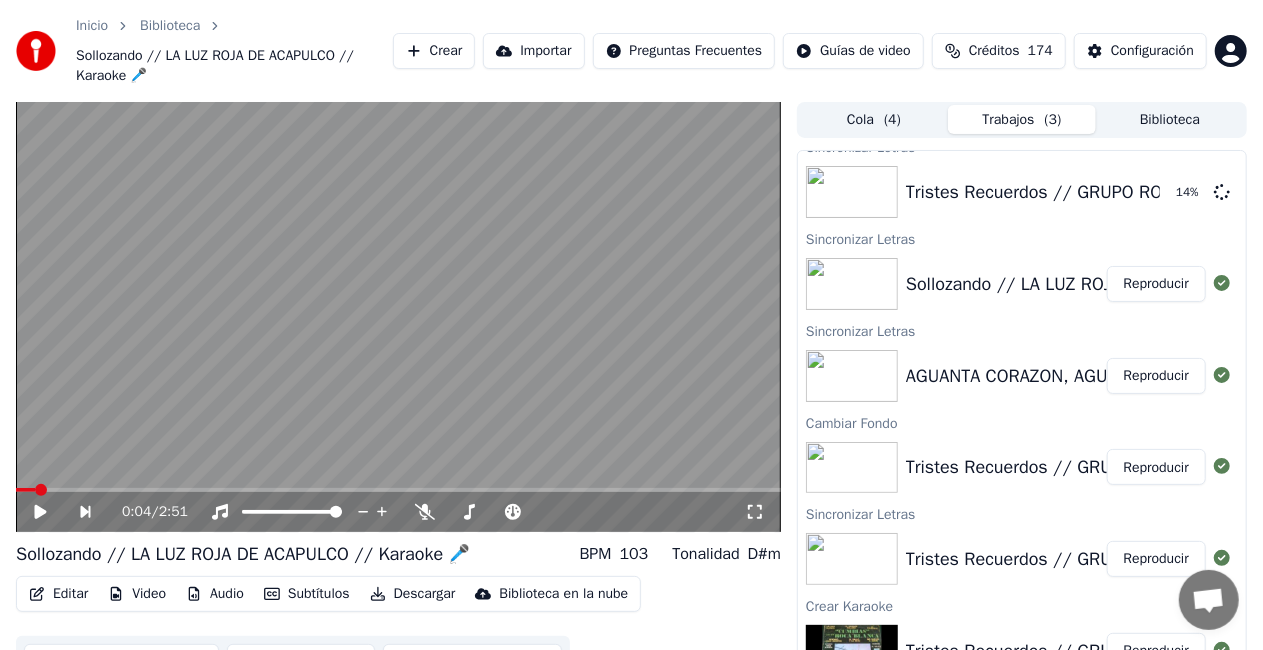 scroll, scrollTop: 0, scrollLeft: 0, axis: both 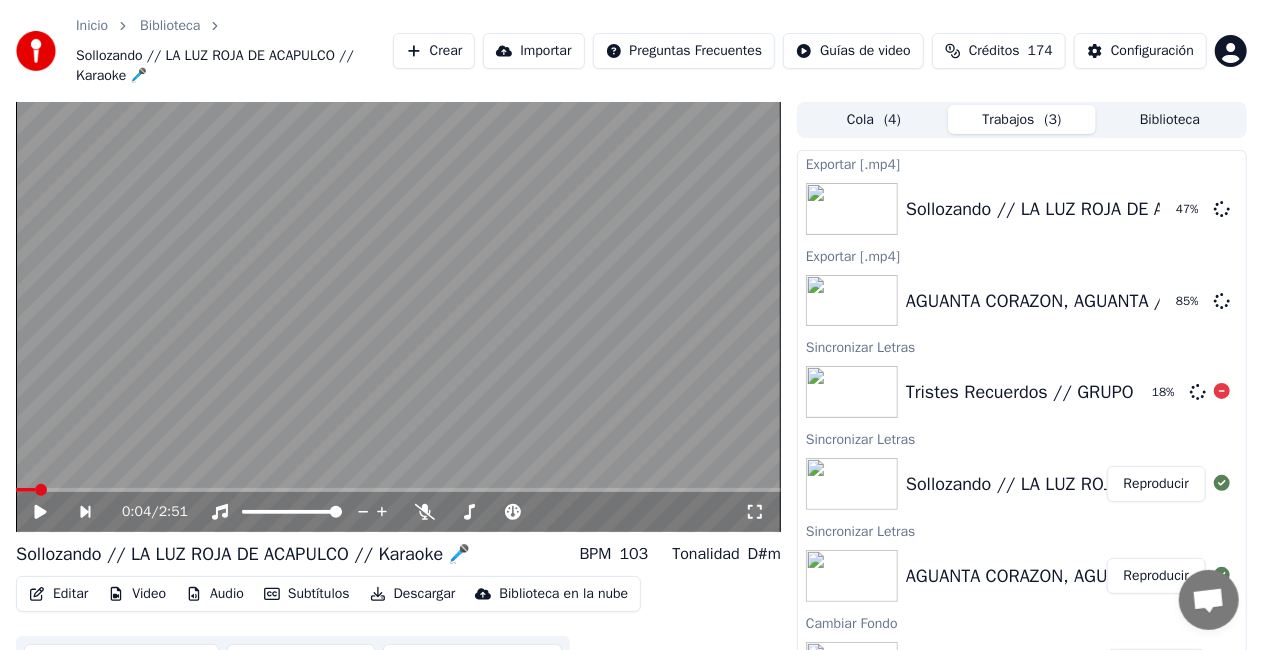 click on "Tristes Recuerdos // GRUPO ROCA BLANCA // Karaoke 🎤" at bounding box center (1140, 392) 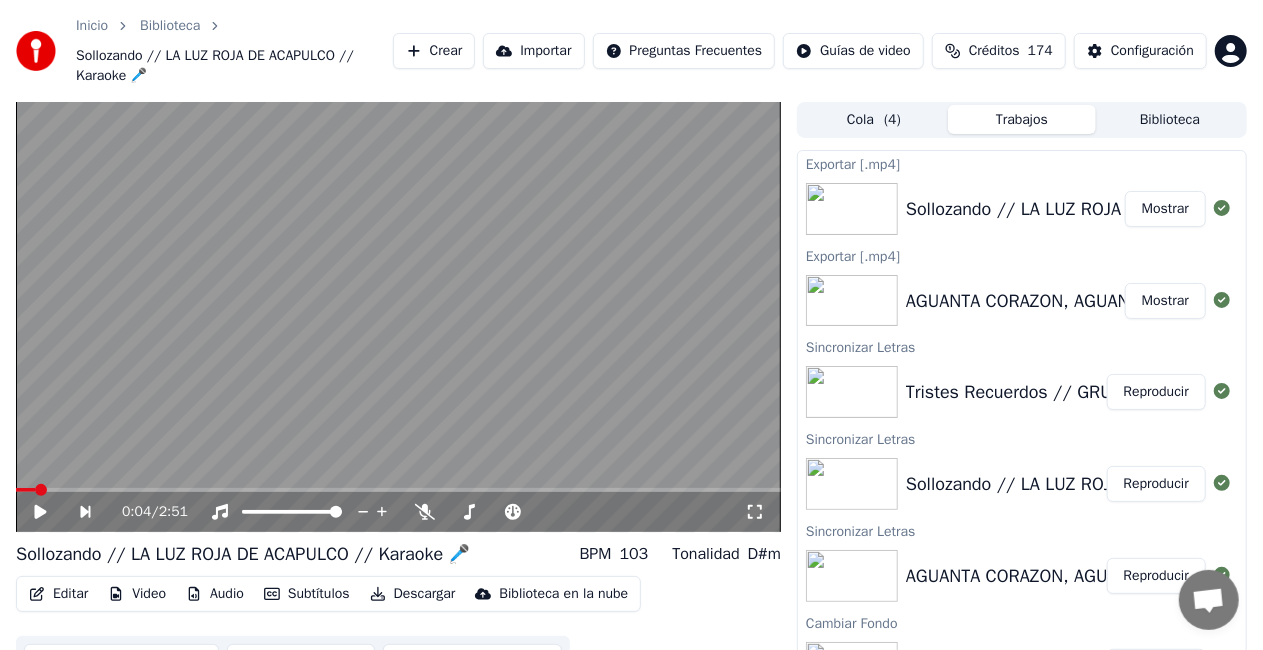 click on "Reproducir" at bounding box center (1156, 392) 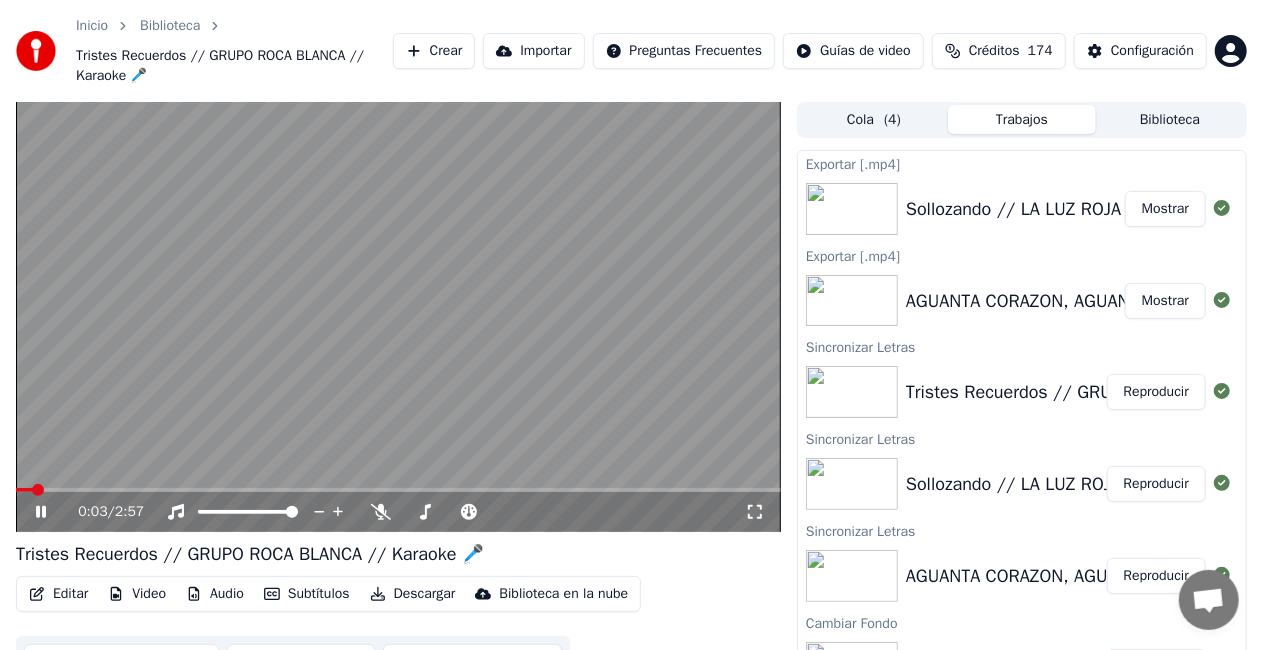 click at bounding box center [398, 317] 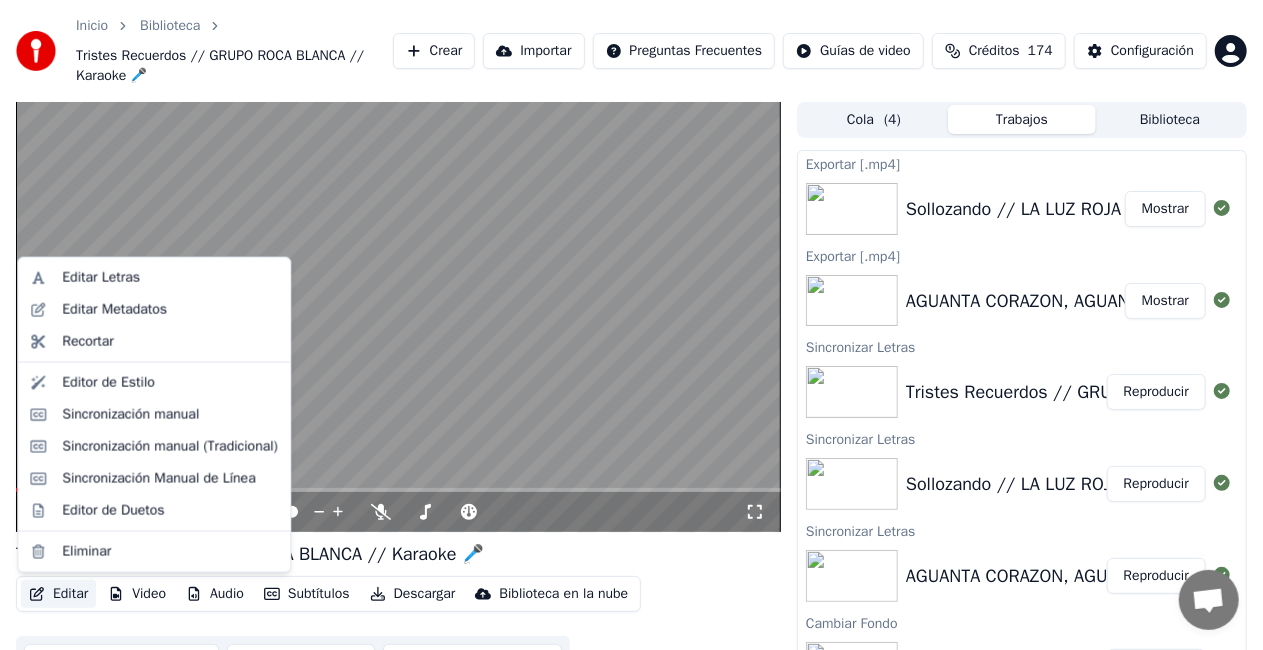 click on "Editar" at bounding box center (58, 594) 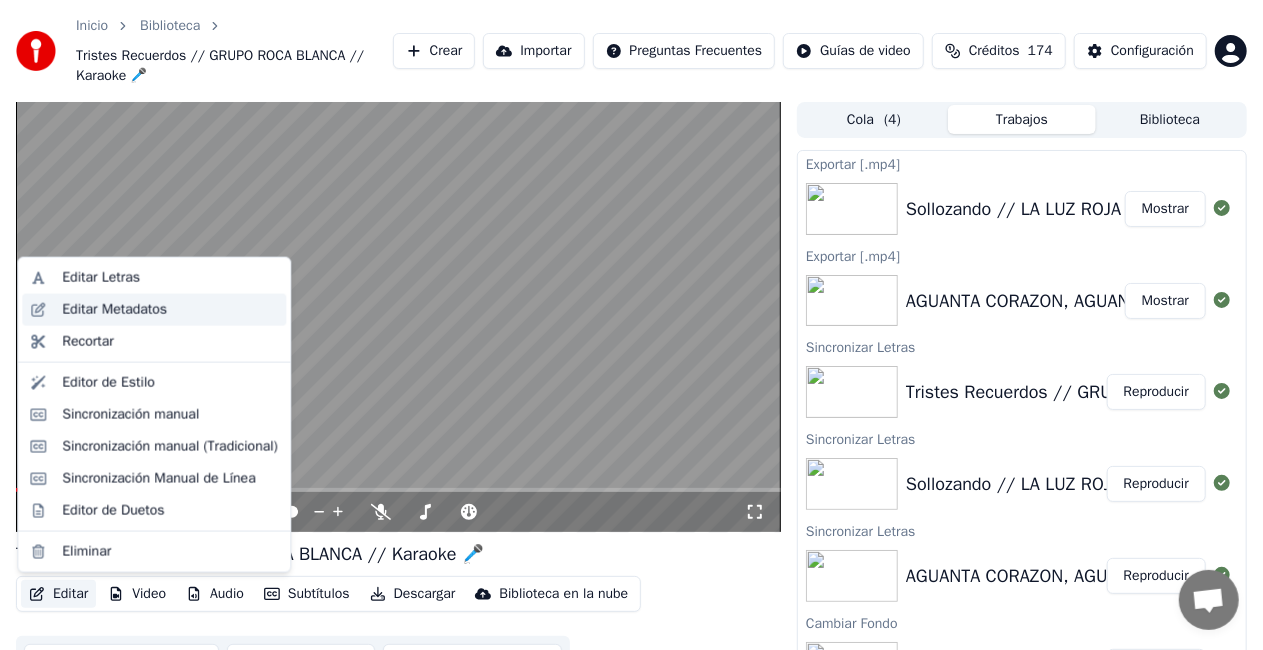 click on "Editar Metadatos" at bounding box center (114, 310) 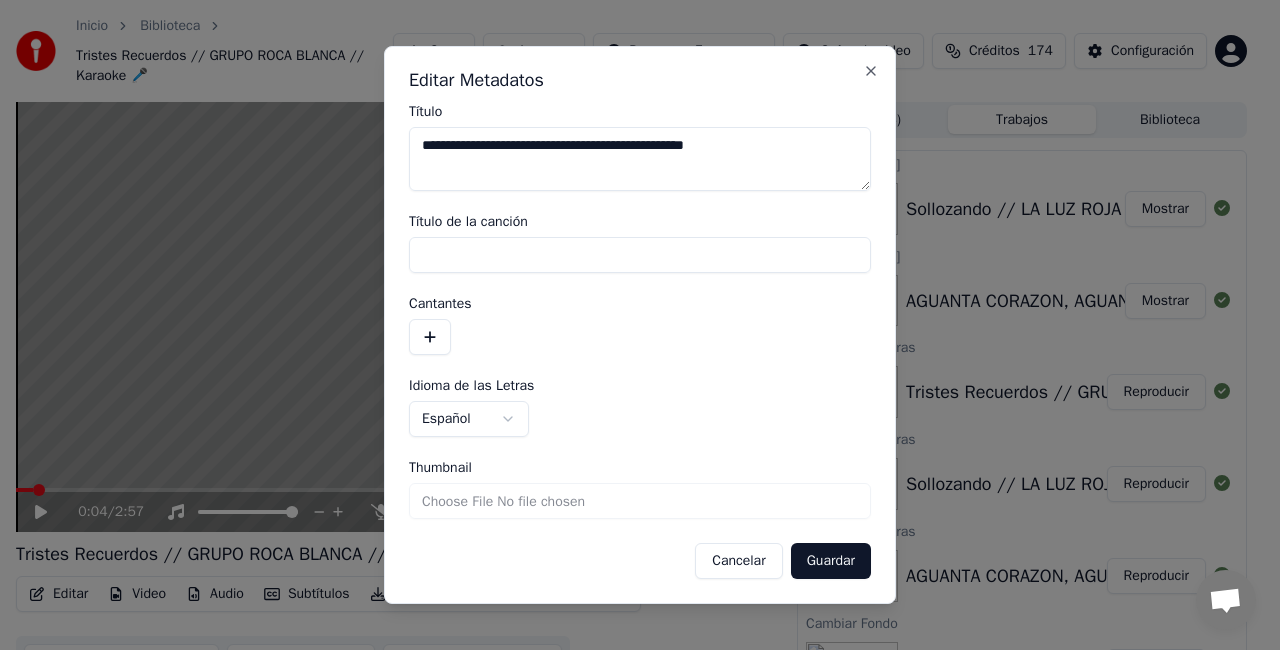click on "Thumbnail" at bounding box center (640, 501) 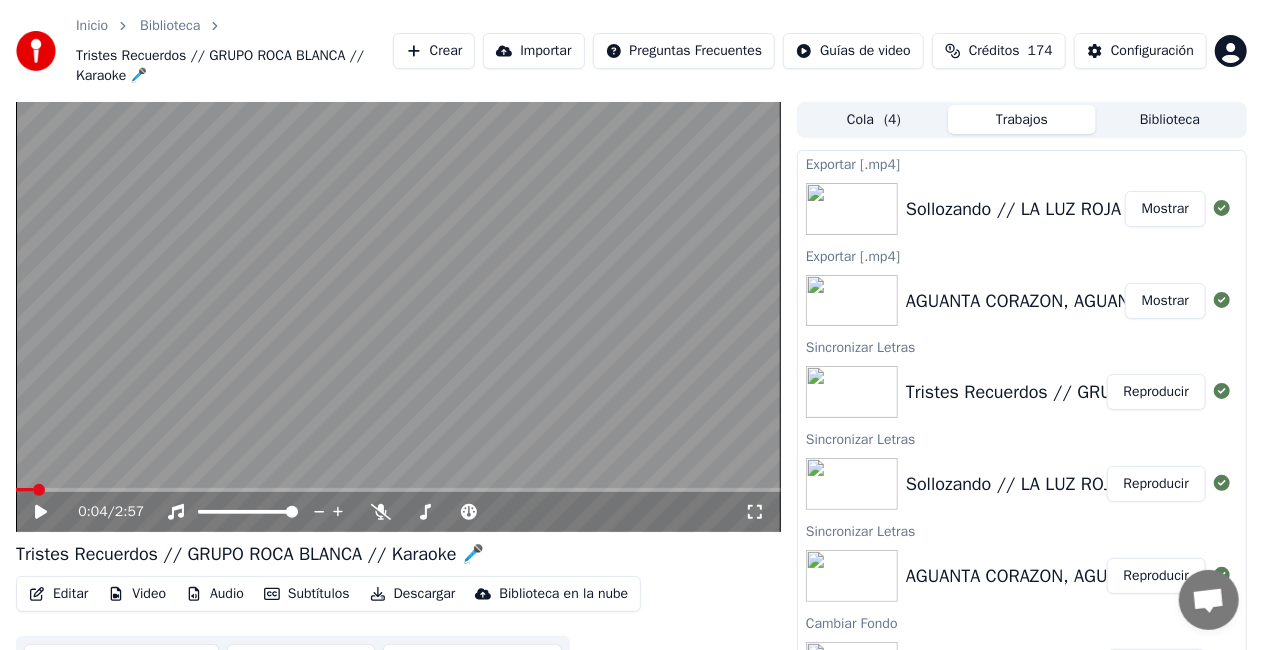 click on "Editar" at bounding box center (58, 594) 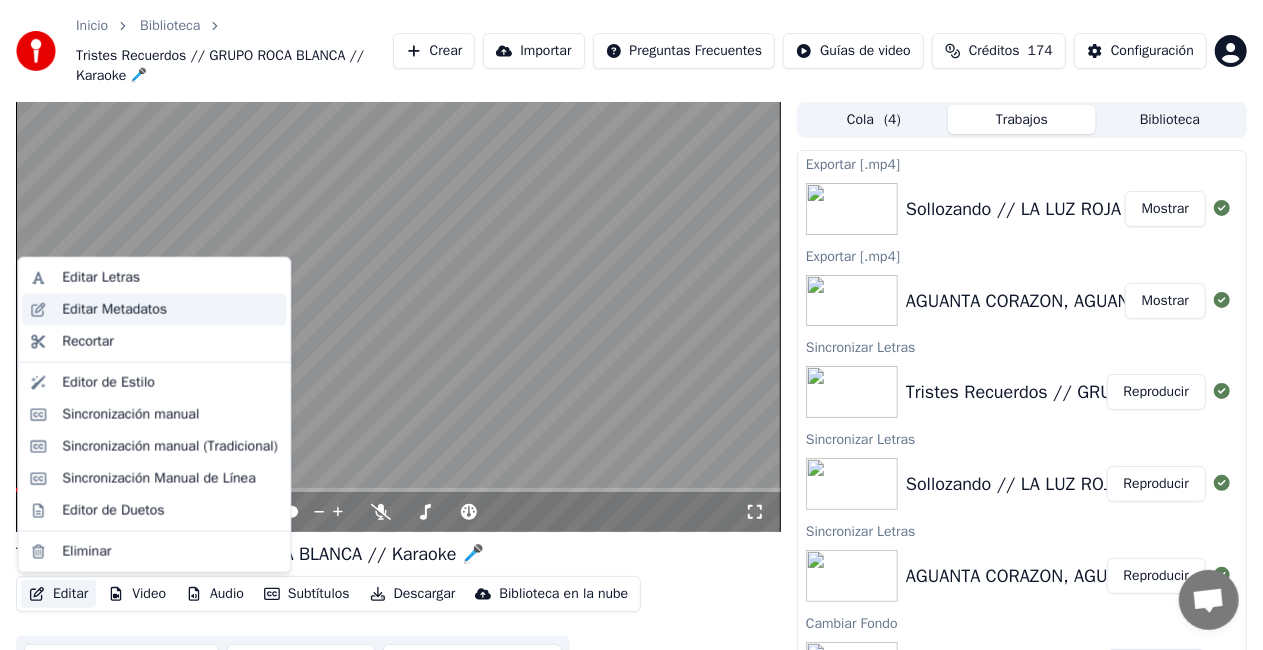click on "Editar Metadatos" at bounding box center (114, 310) 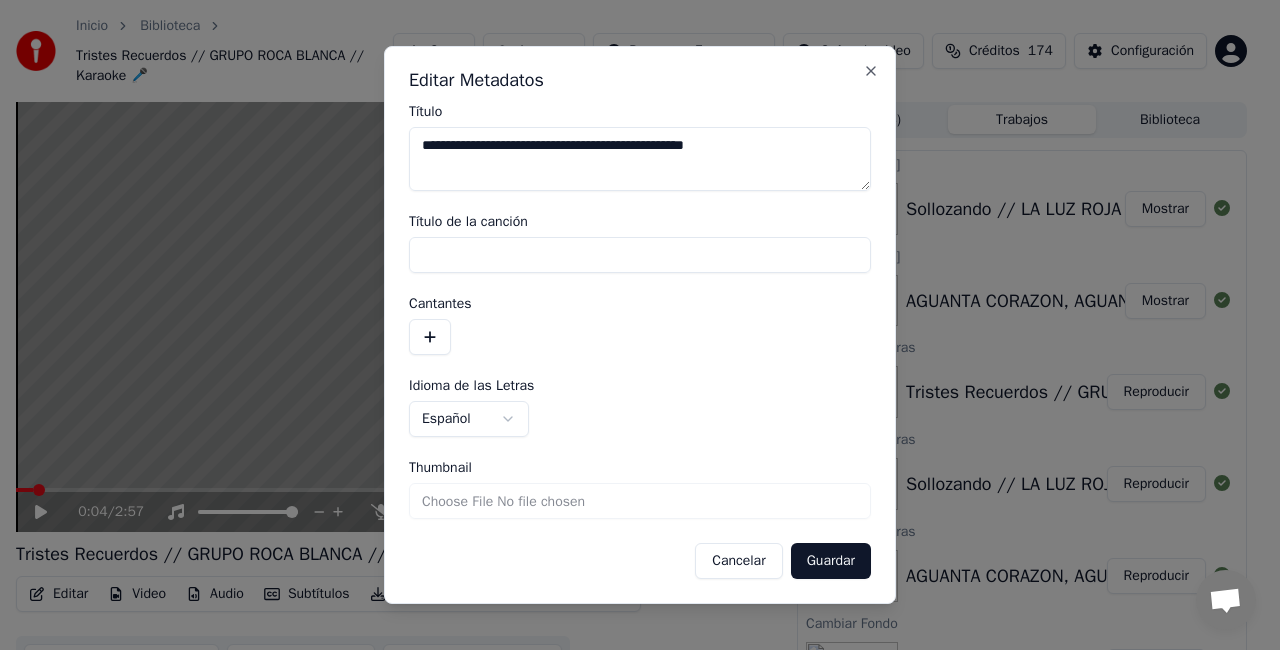 click on "Thumbnail" at bounding box center [640, 501] 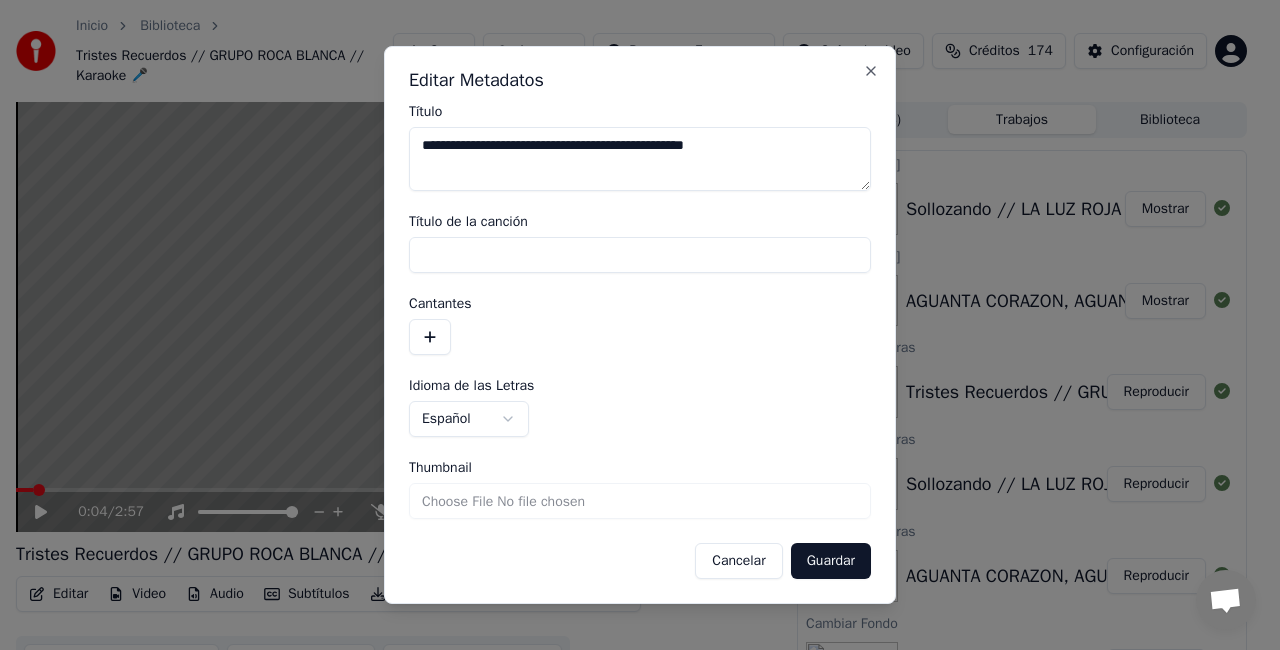 type on "**********" 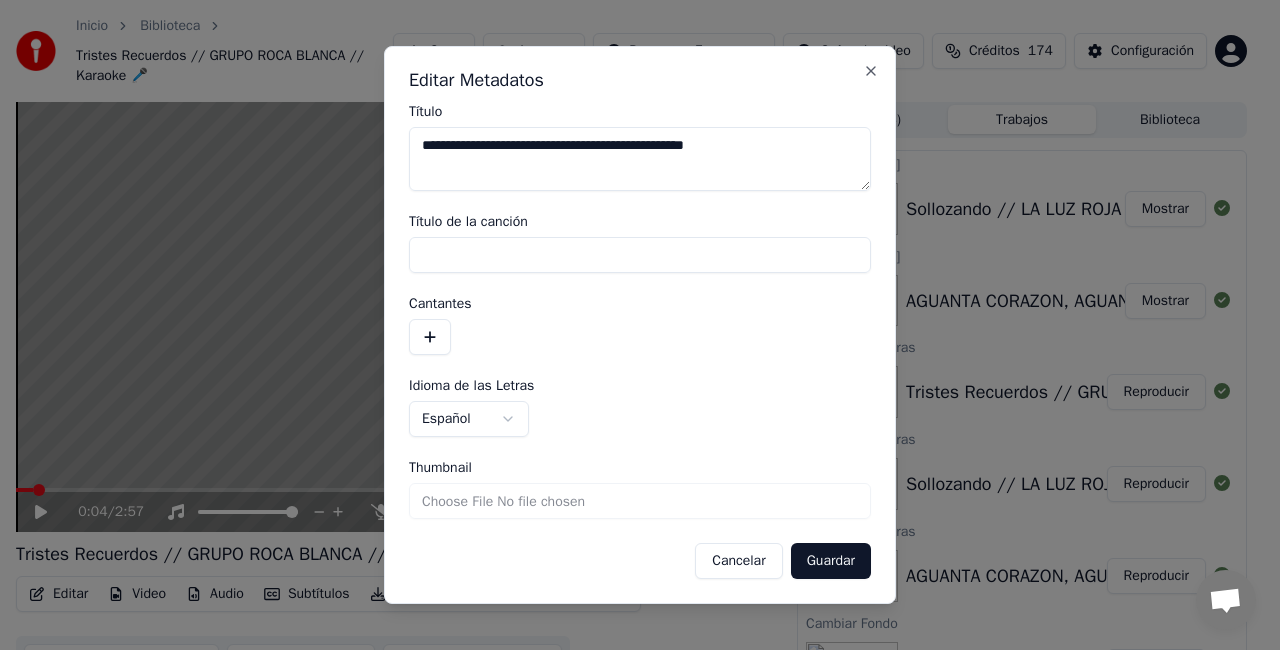 click on "Guardar" at bounding box center [831, 561] 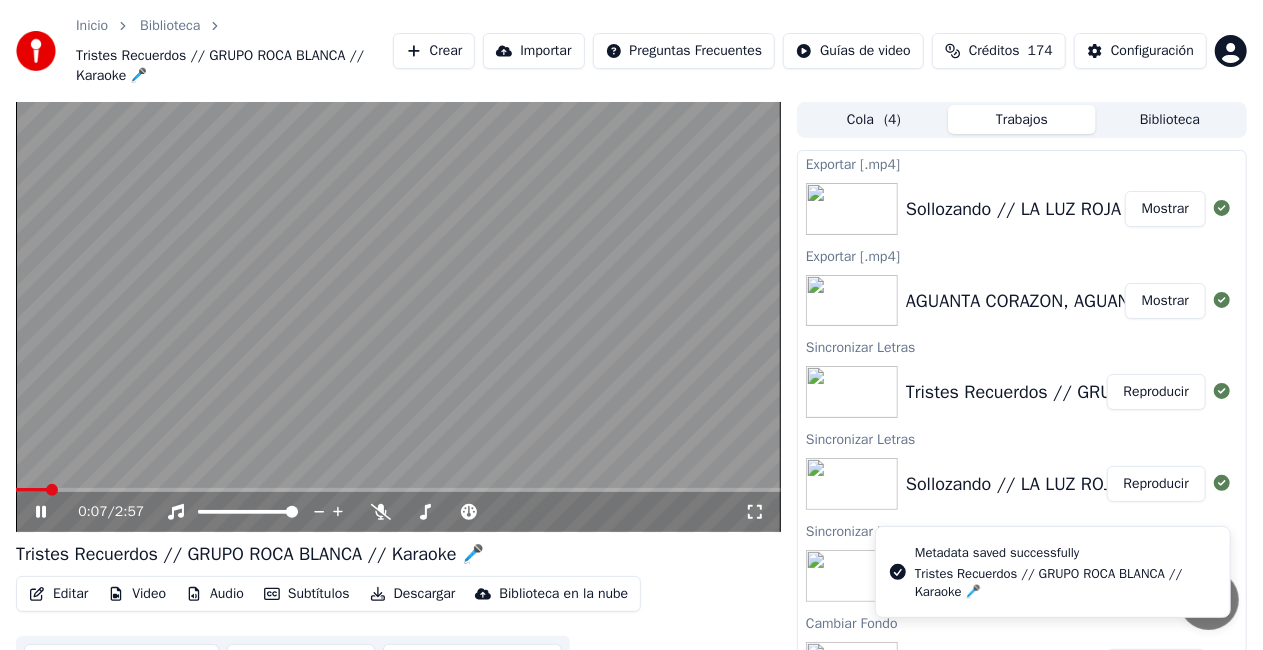 click at bounding box center [398, 317] 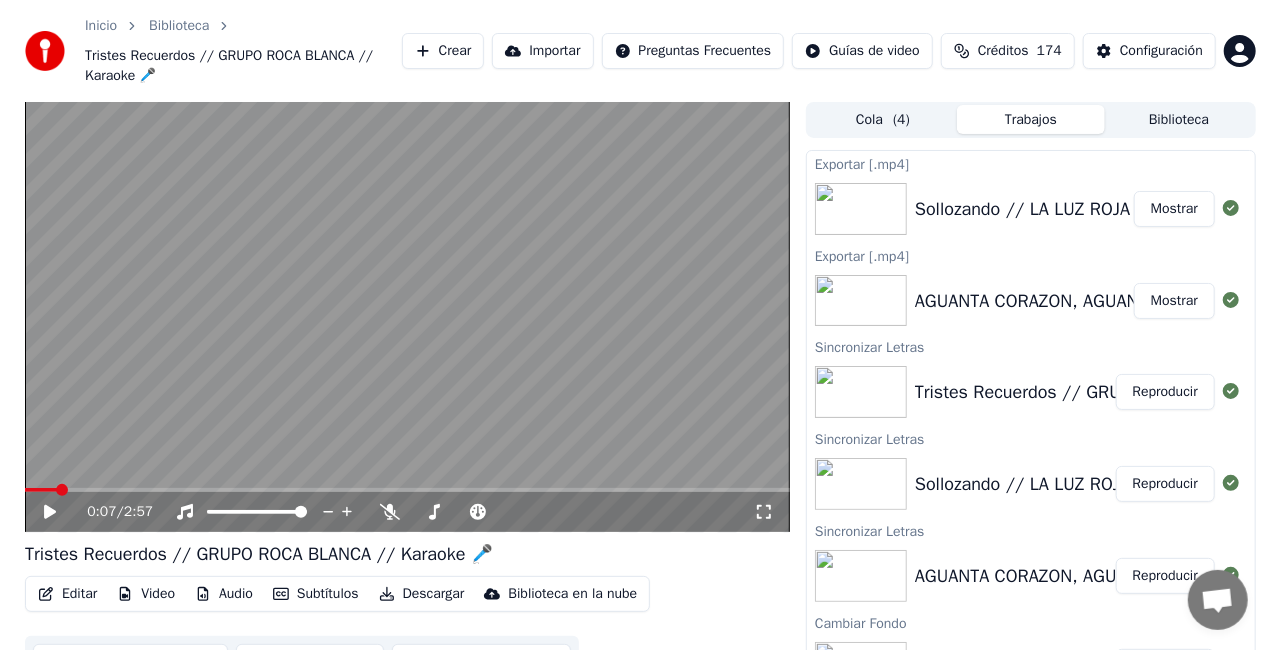 scroll, scrollTop: 52, scrollLeft: 0, axis: vertical 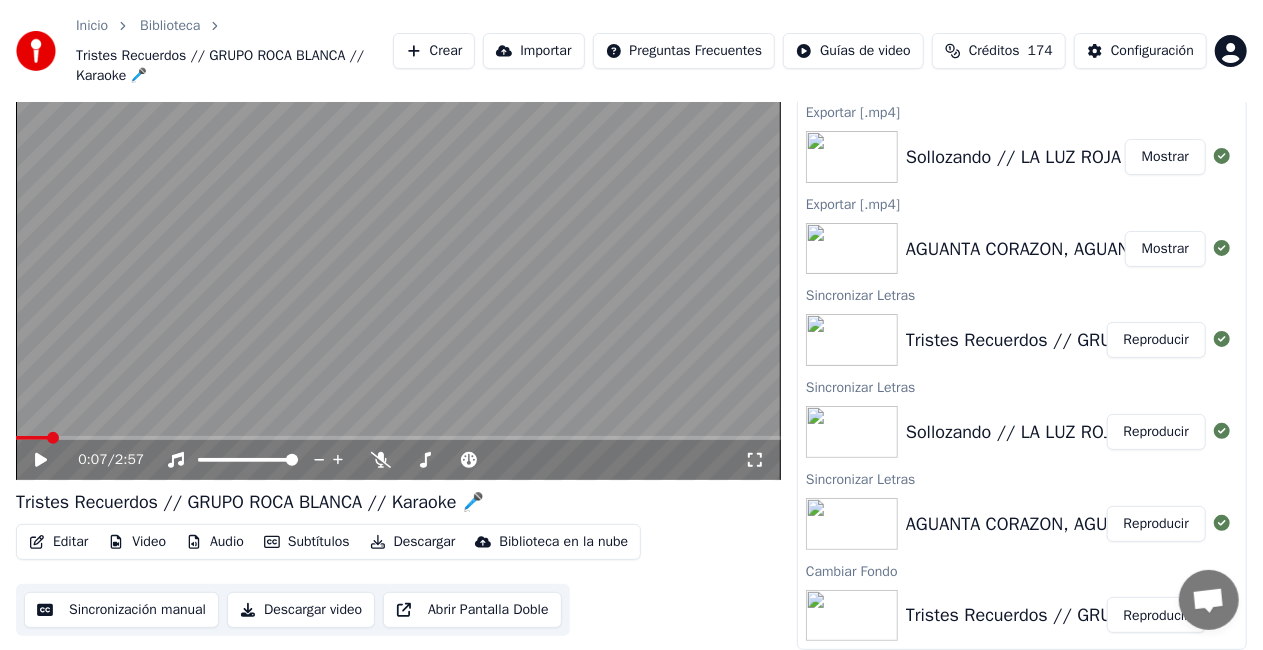 click at bounding box center (398, 265) 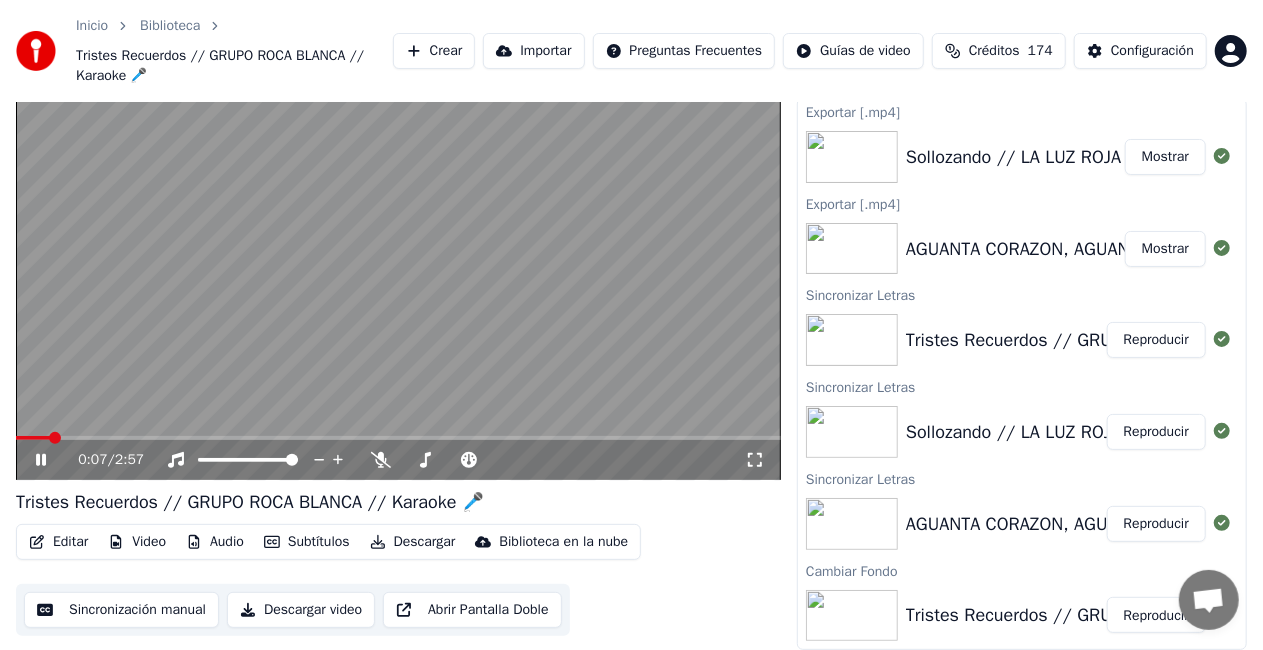 click at bounding box center (398, 265) 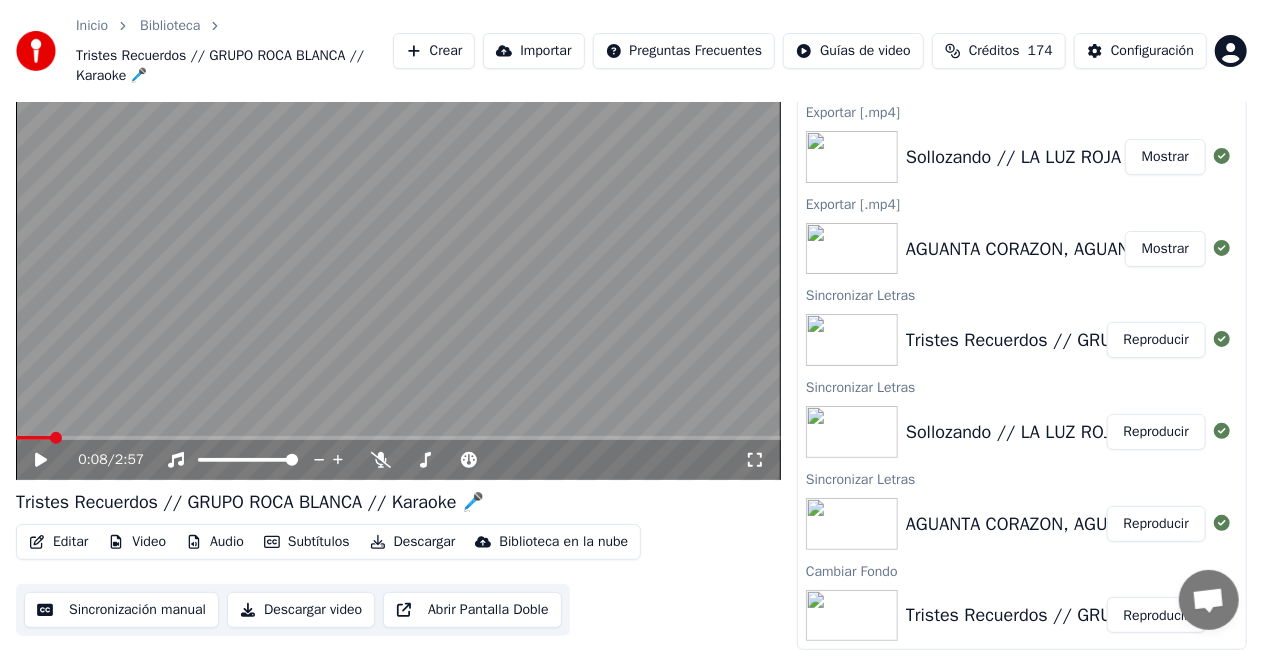 click on "Reproducir" at bounding box center (1156, 340) 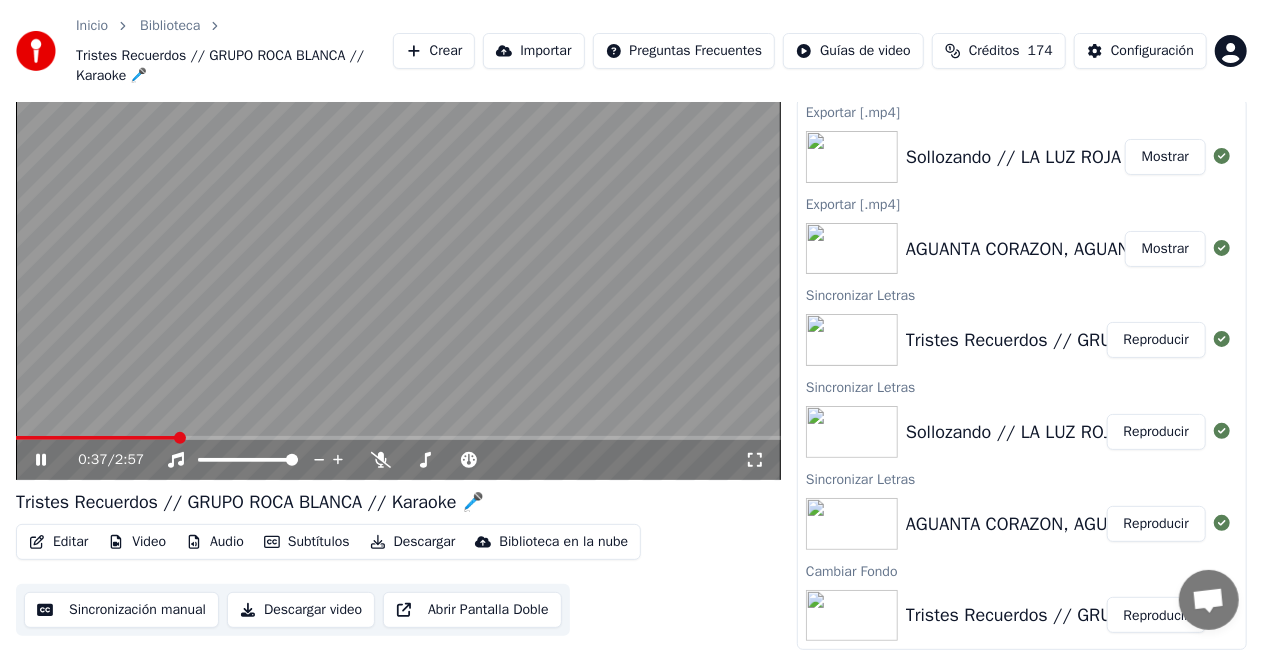 click 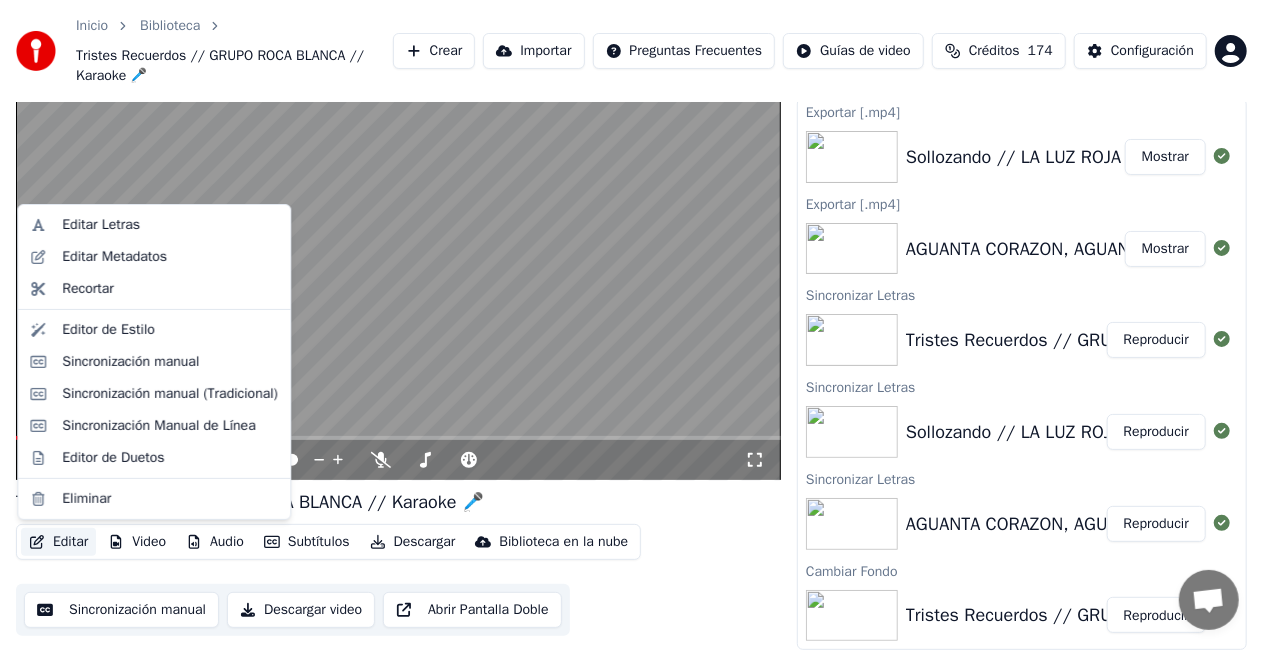 click on "Editar" at bounding box center [58, 542] 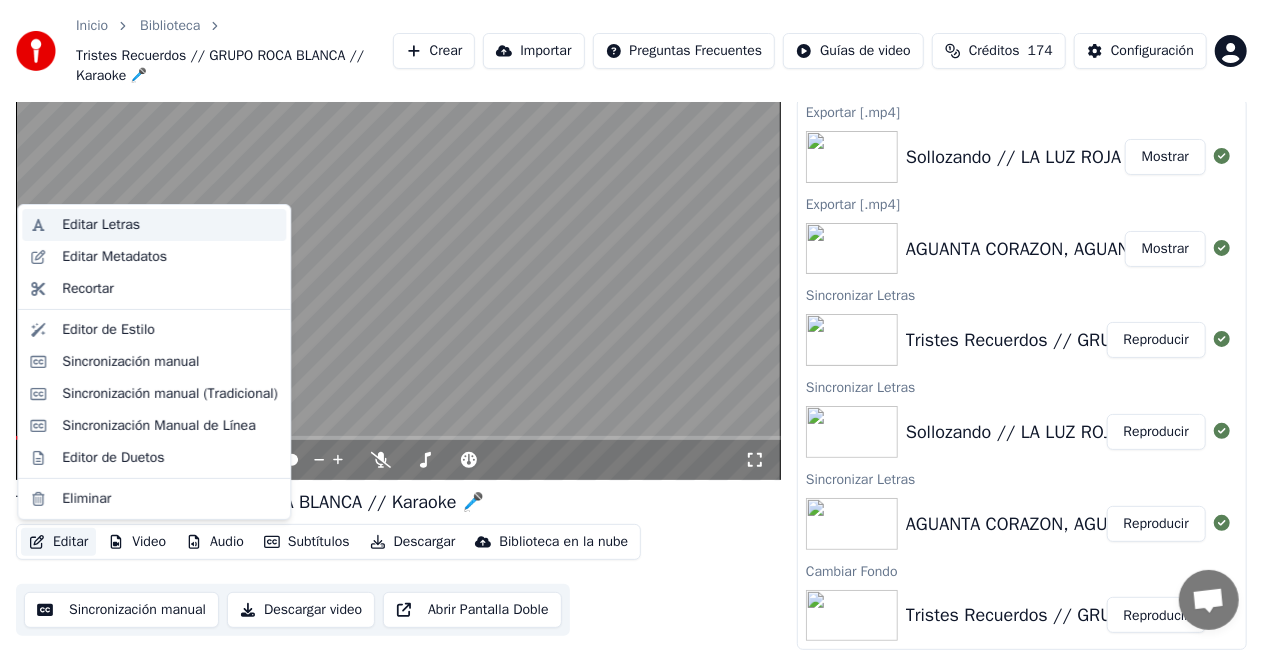 click on "Editar Letras" at bounding box center (154, 225) 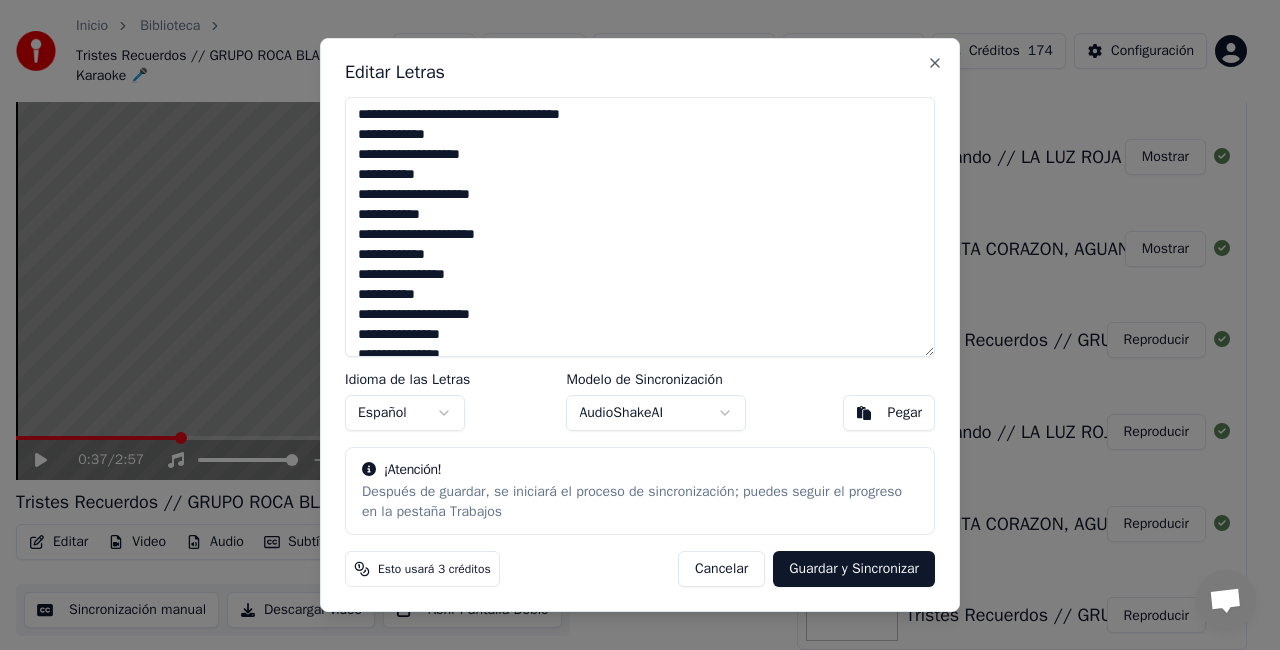 scroll, scrollTop: 0, scrollLeft: 0, axis: both 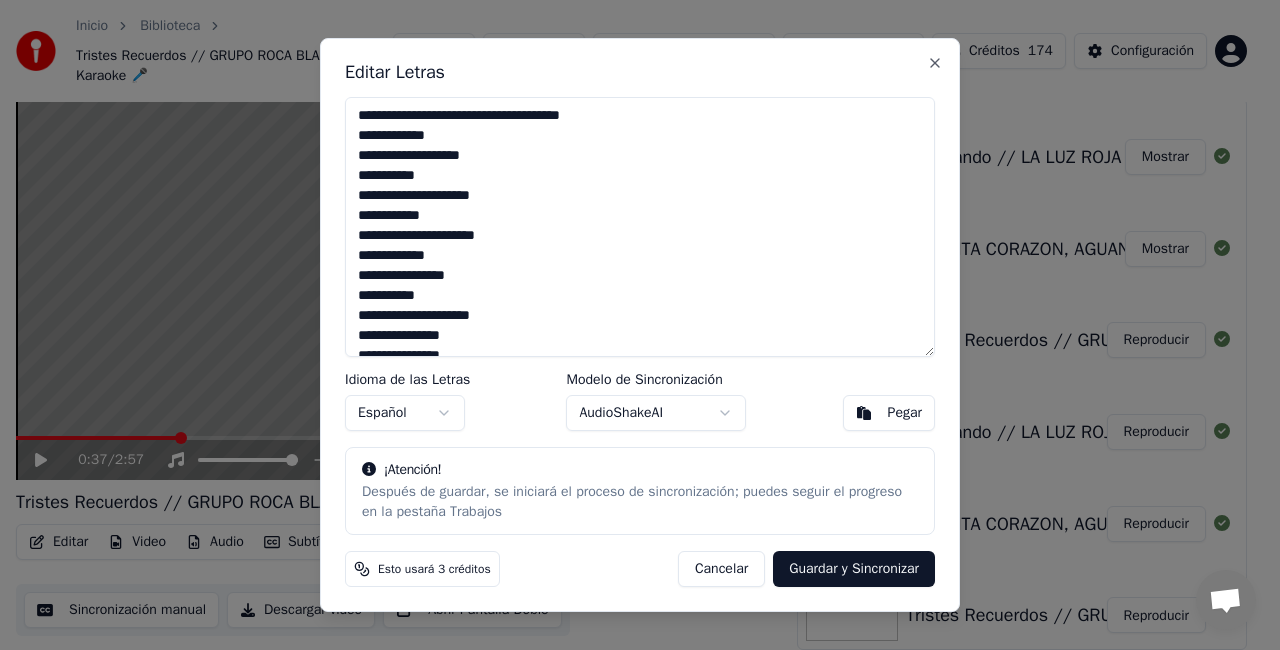 click on "Cancelar" at bounding box center [721, 569] 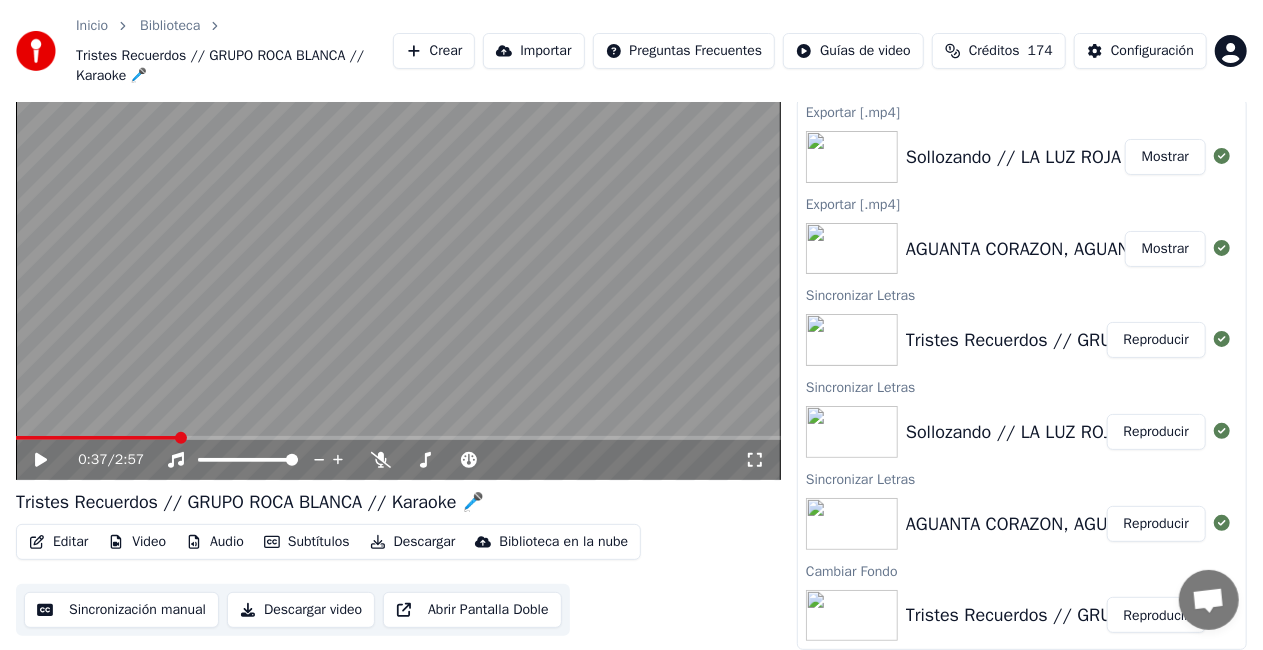click on "Reproducir" at bounding box center (1156, 340) 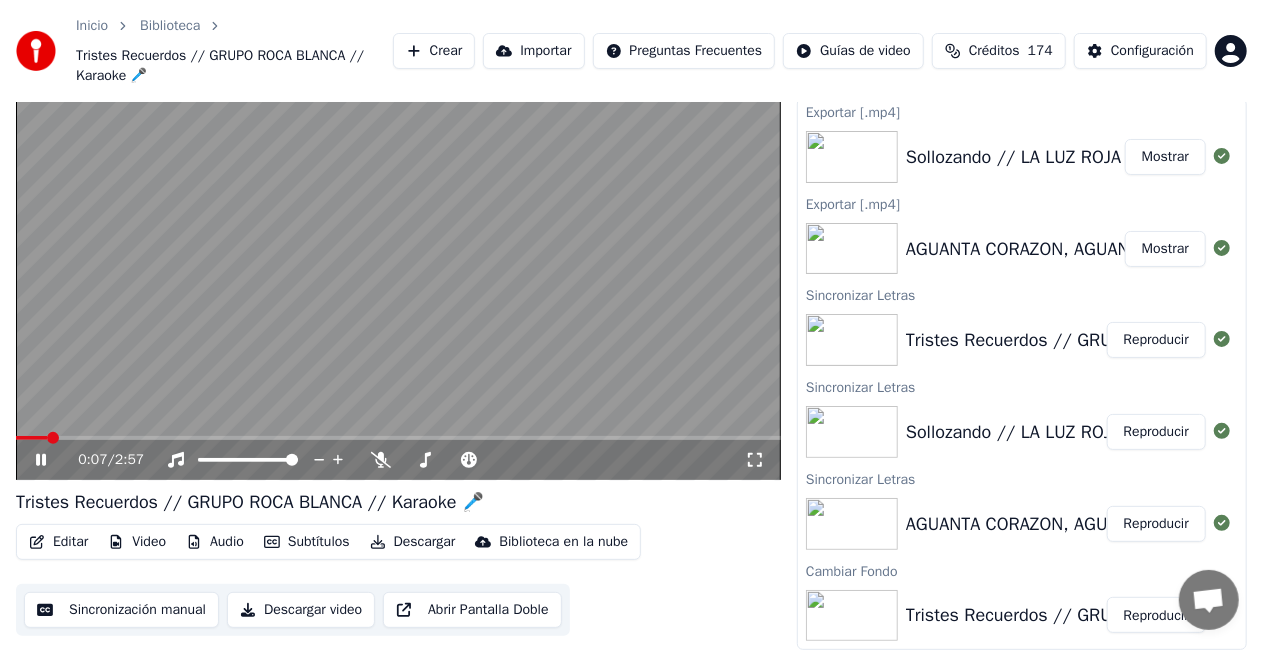 click 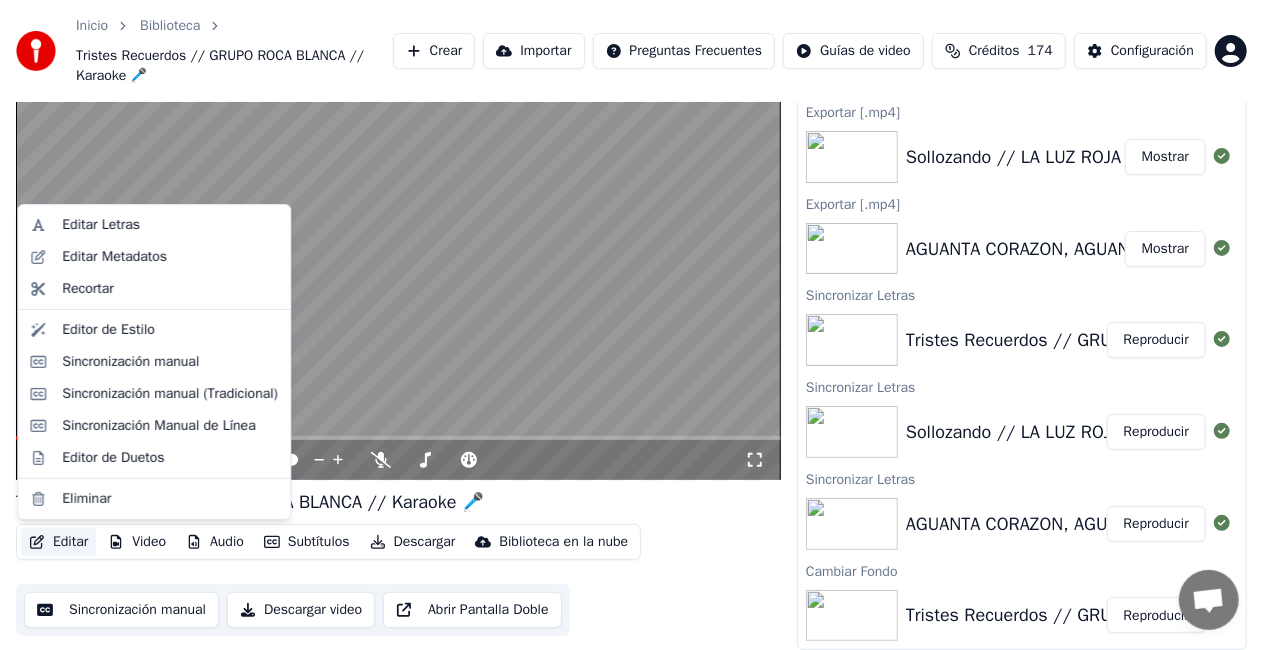click on "Editar" at bounding box center [58, 542] 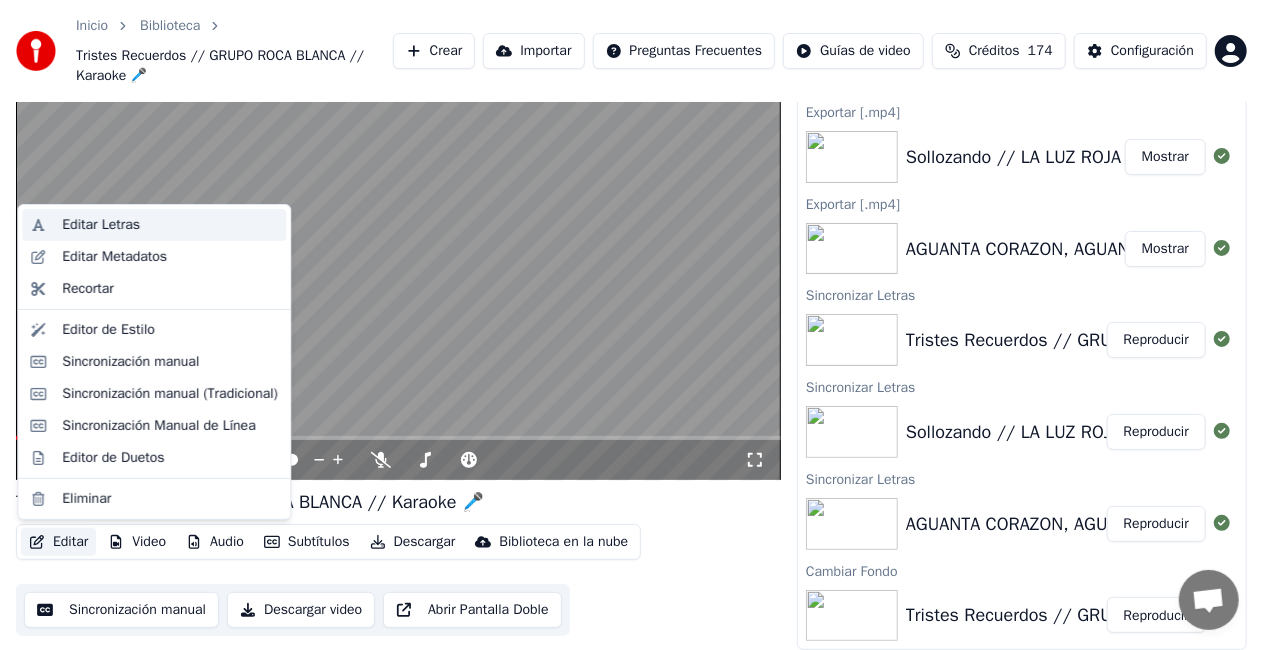 click on "Editar Letras" at bounding box center (101, 225) 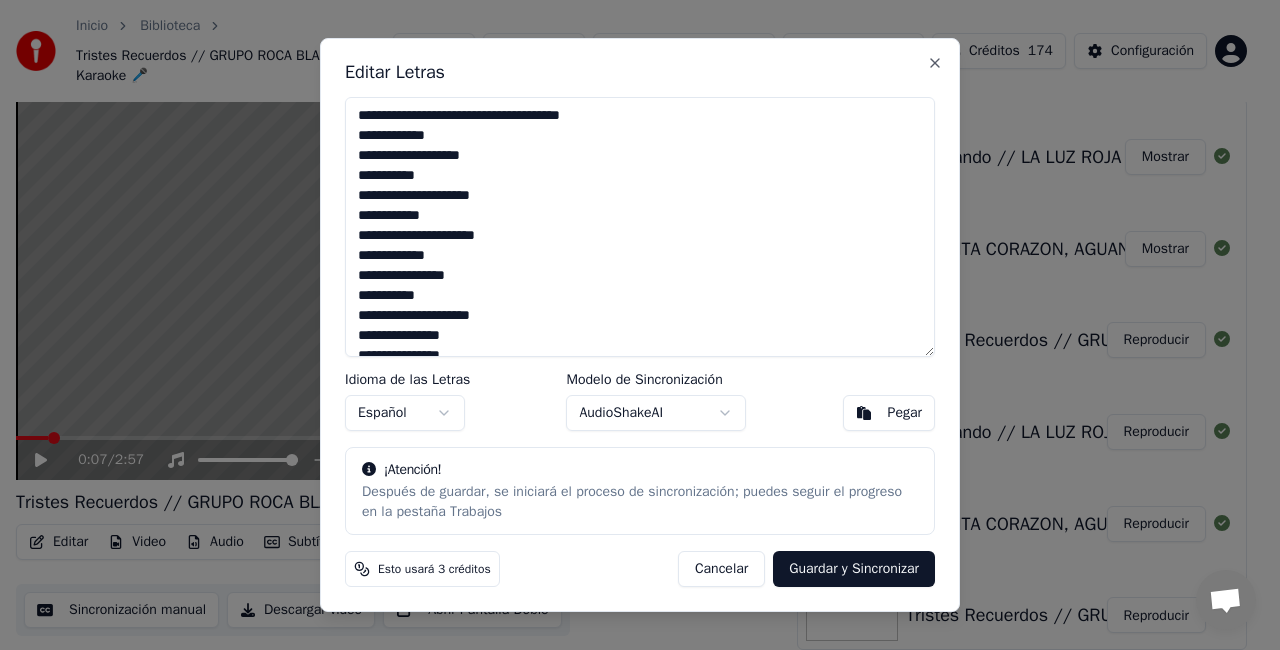 click on "**********" at bounding box center [640, 227] 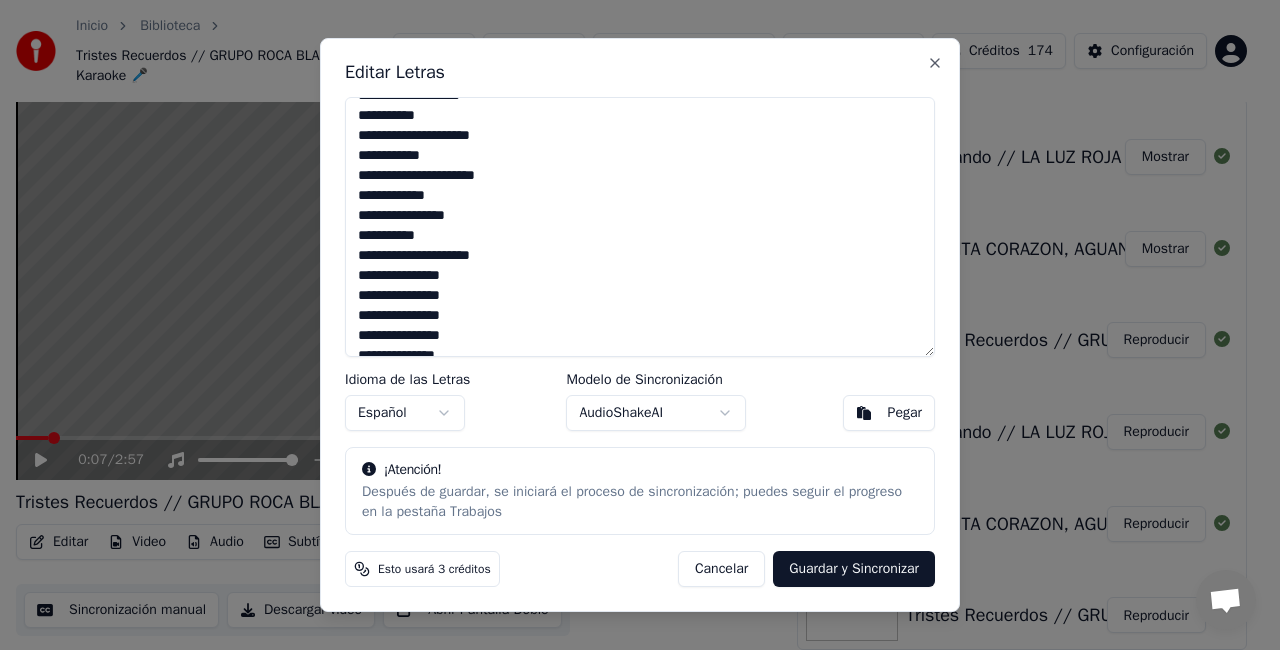 scroll, scrollTop: 100, scrollLeft: 0, axis: vertical 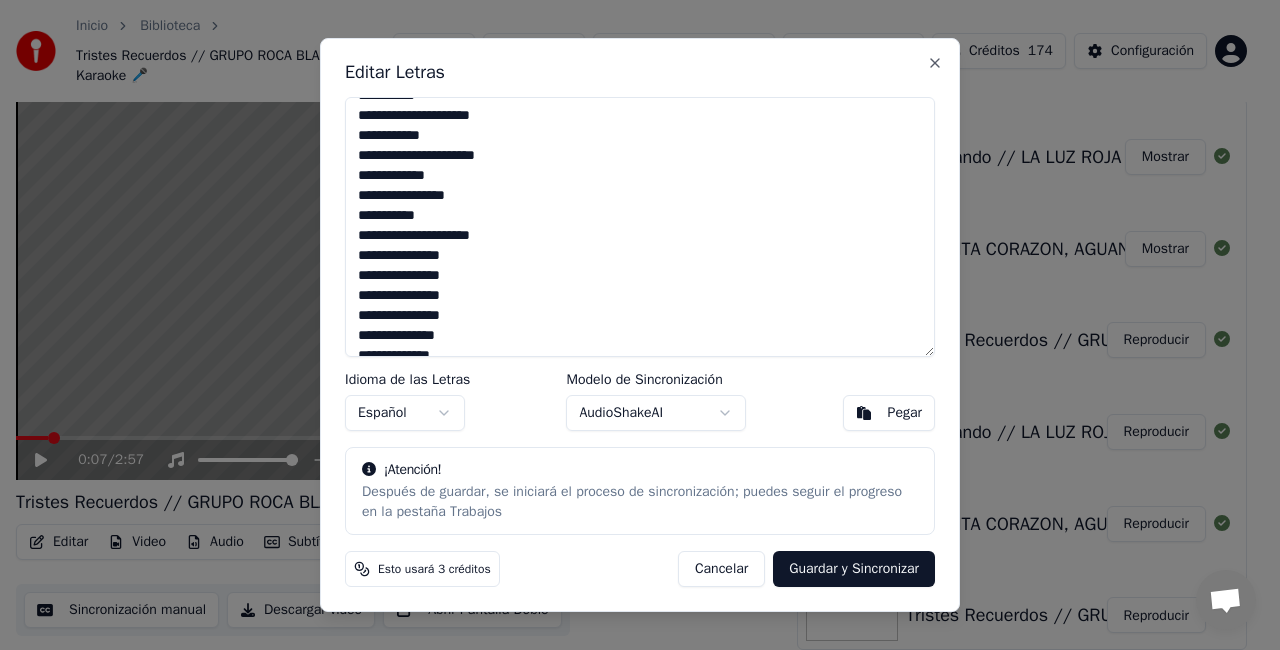 click on "**********" at bounding box center (640, 227) 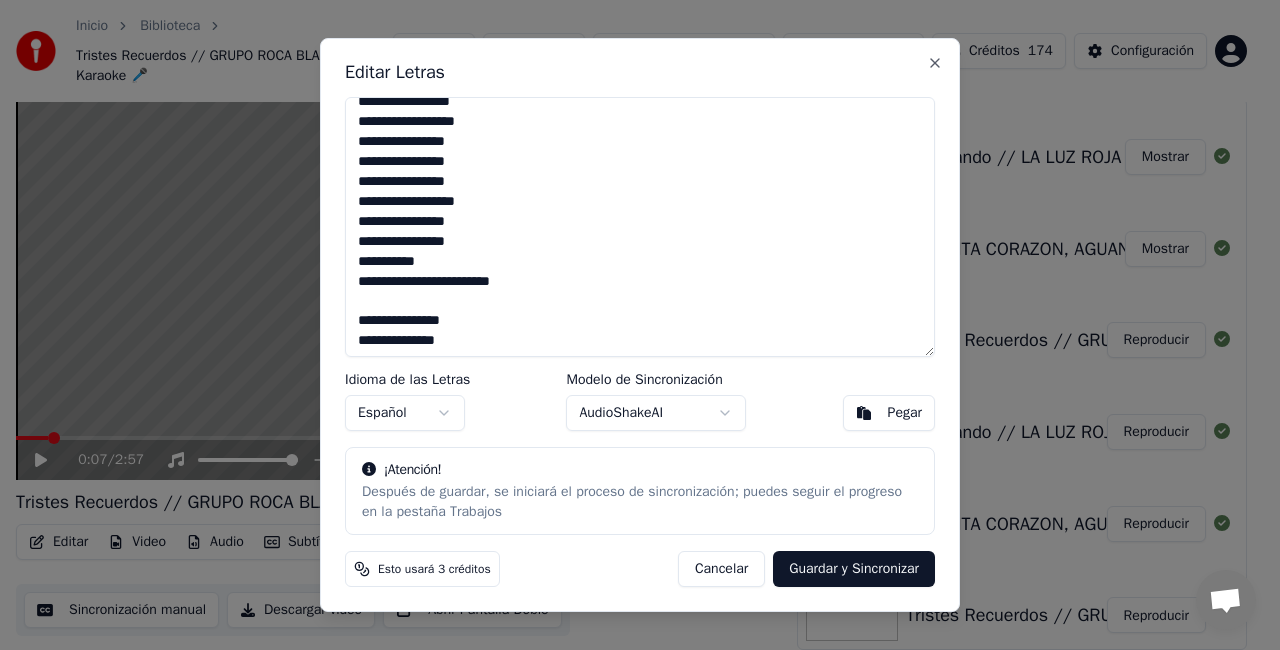 scroll, scrollTop: 500, scrollLeft: 0, axis: vertical 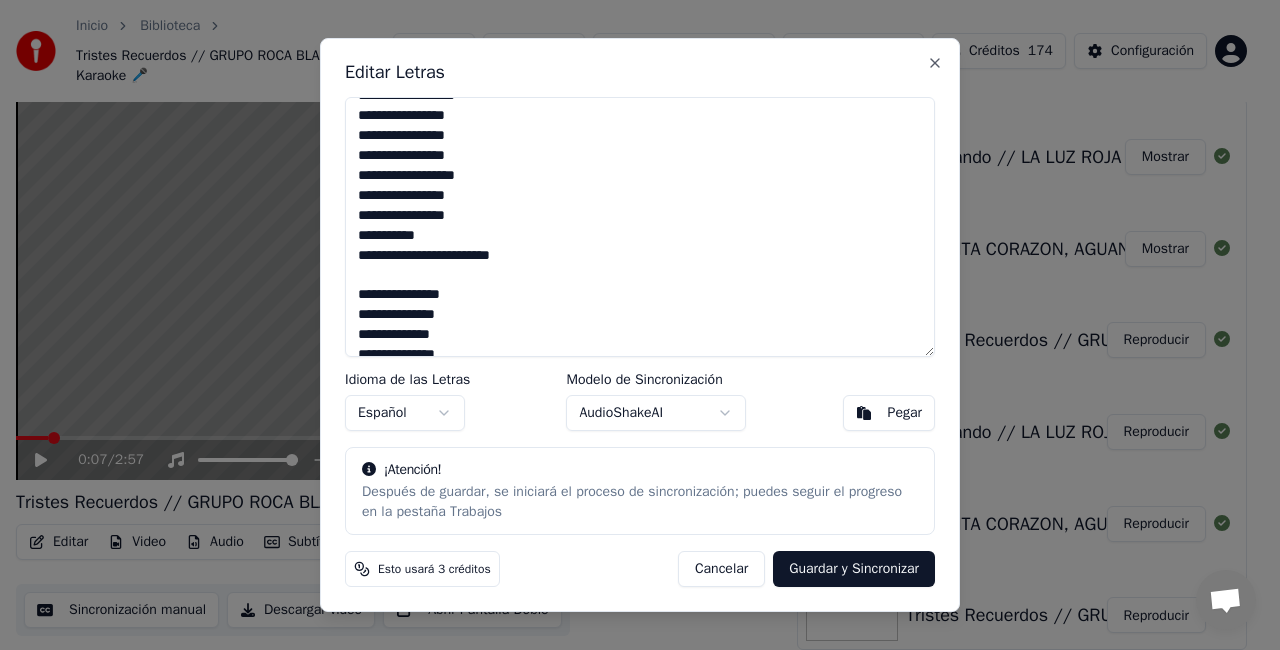 click on "**********" at bounding box center [640, 227] 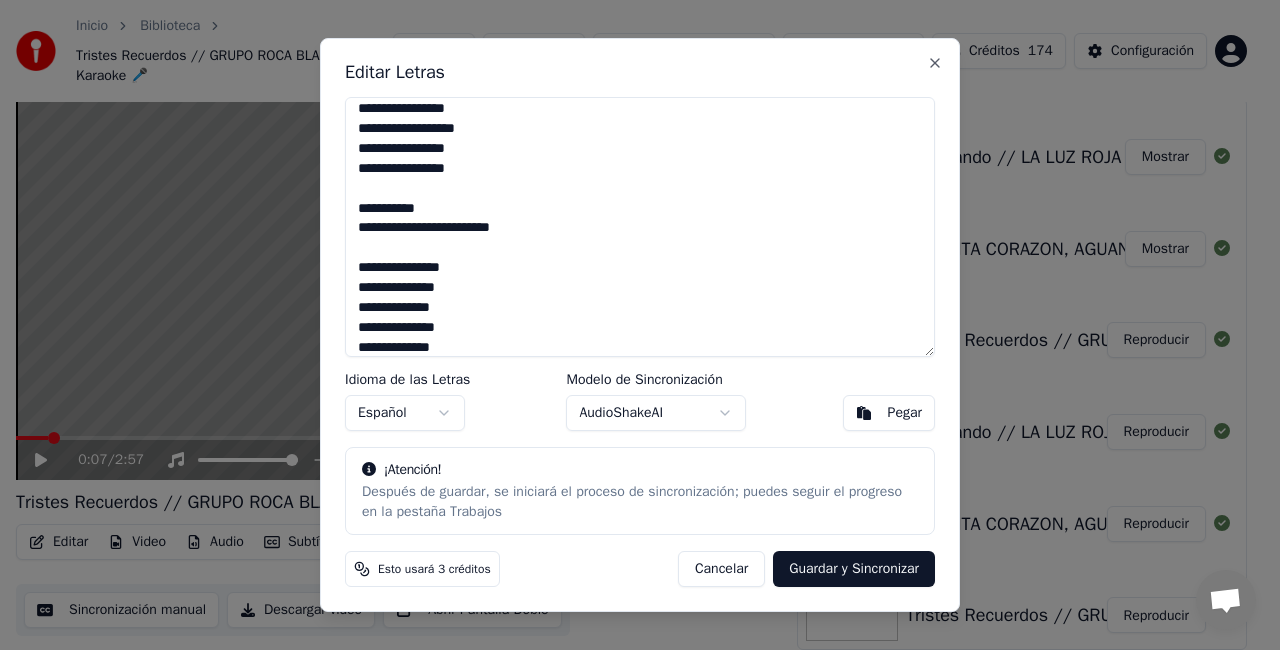 scroll, scrollTop: 647, scrollLeft: 0, axis: vertical 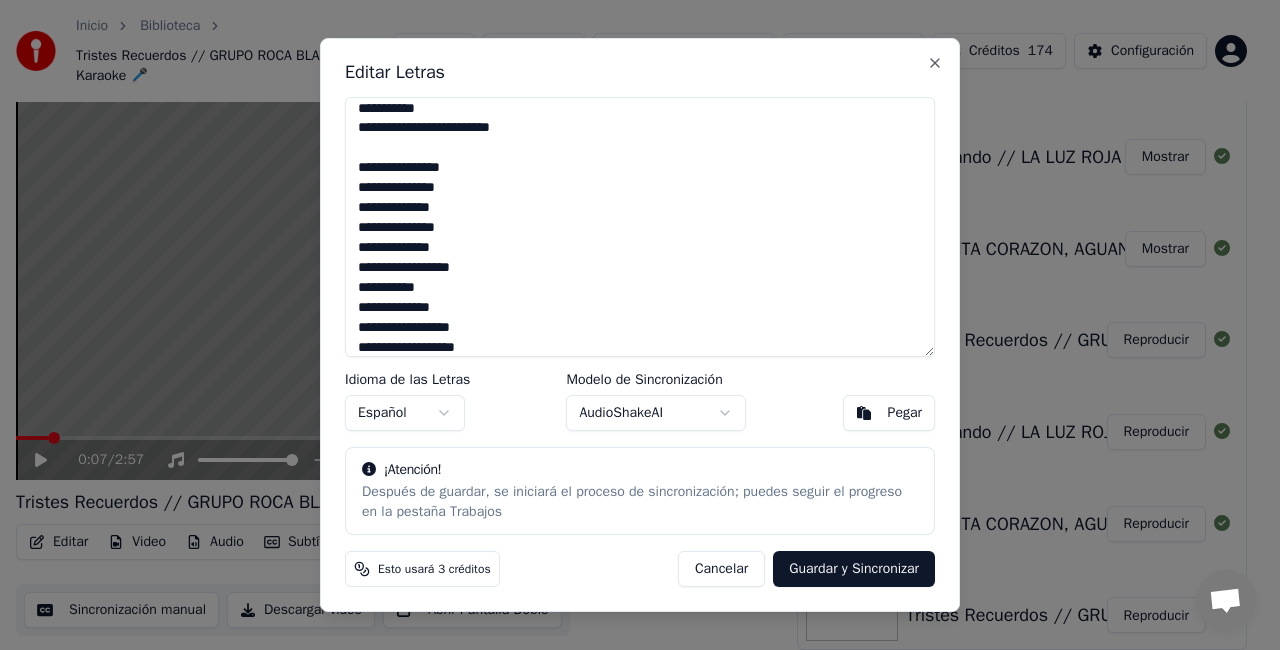 click on "**********" at bounding box center [640, 227] 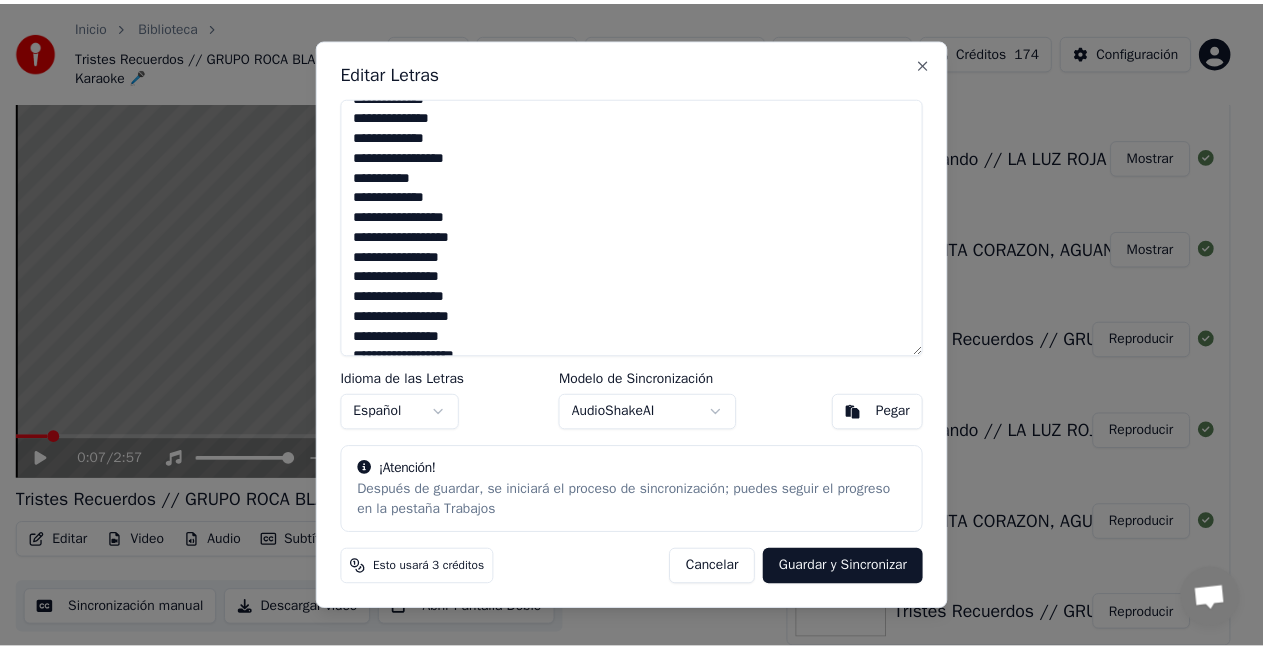 scroll, scrollTop: 777, scrollLeft: 0, axis: vertical 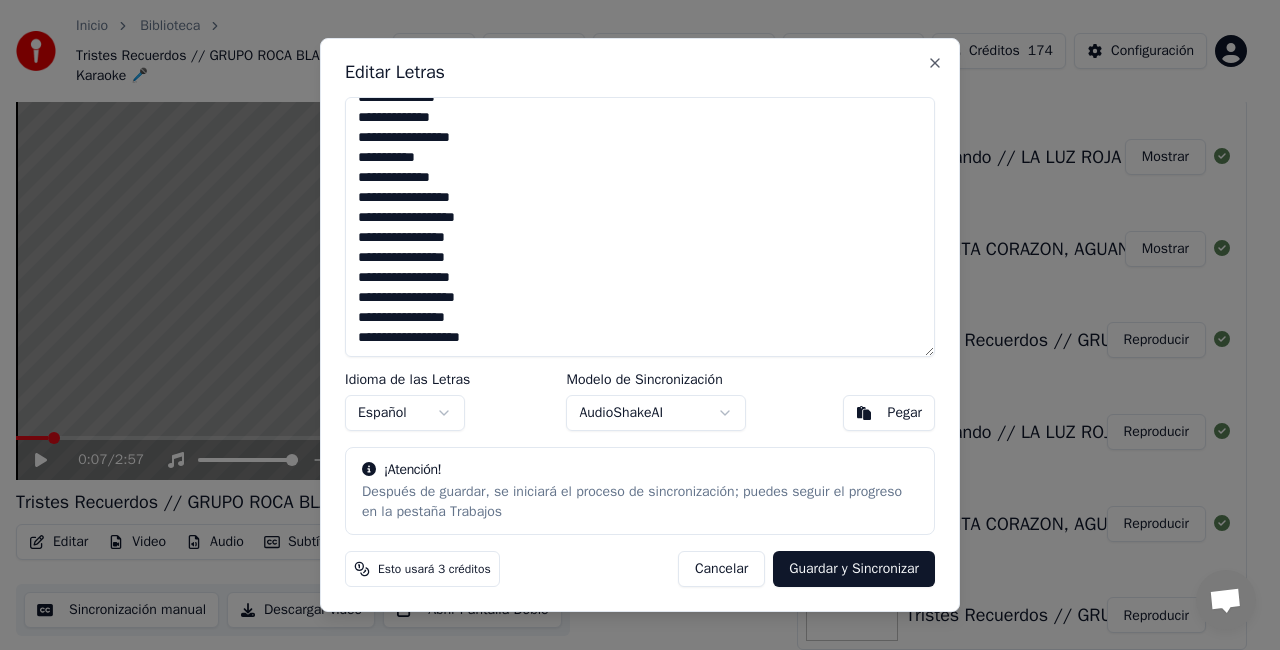 click on "**********" at bounding box center [640, 227] 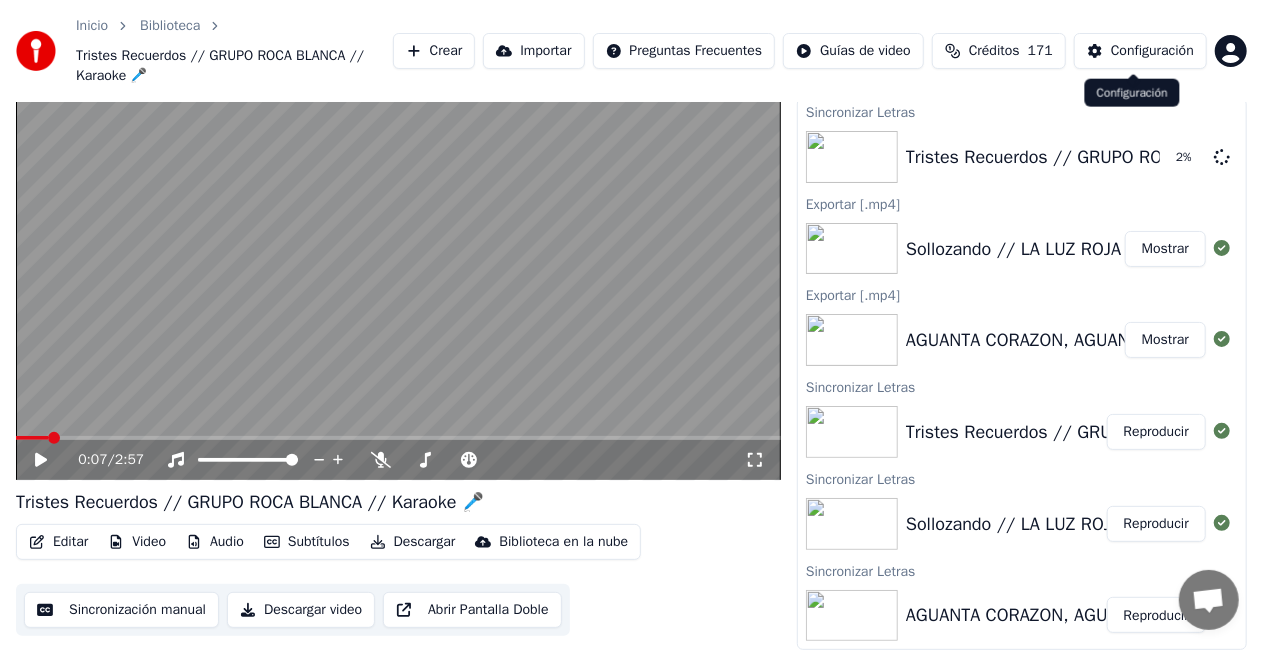 click on "Configuración" at bounding box center [1152, 51] 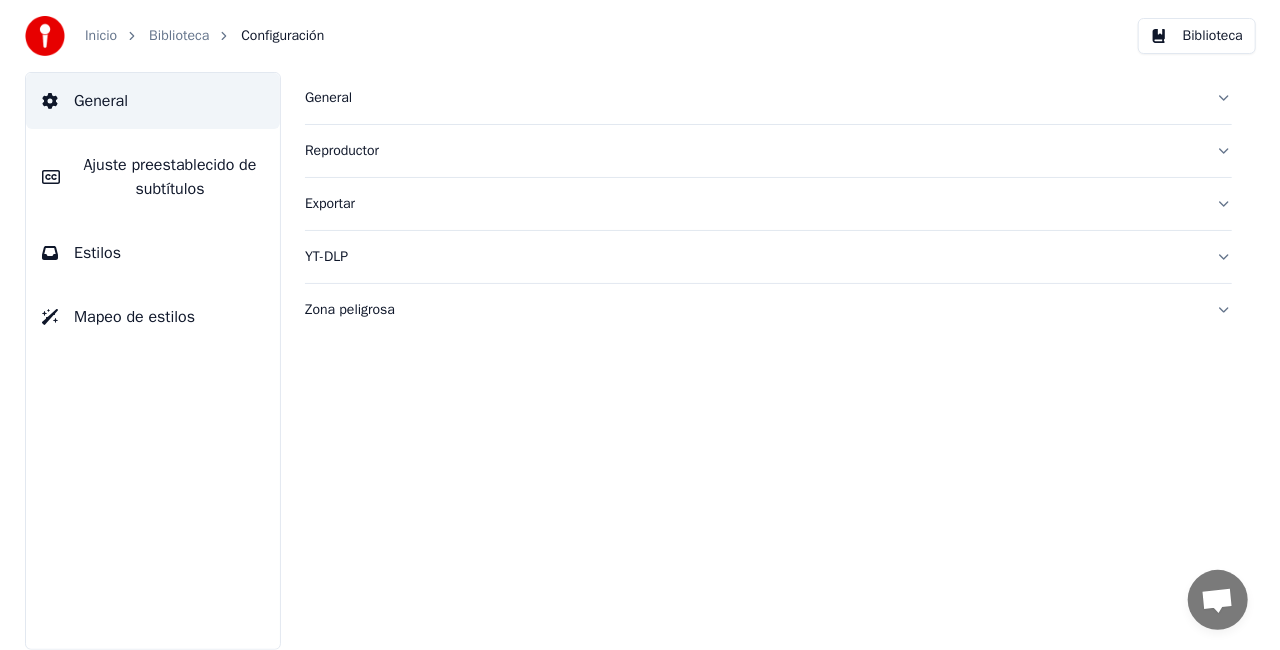 scroll, scrollTop: 0, scrollLeft: 0, axis: both 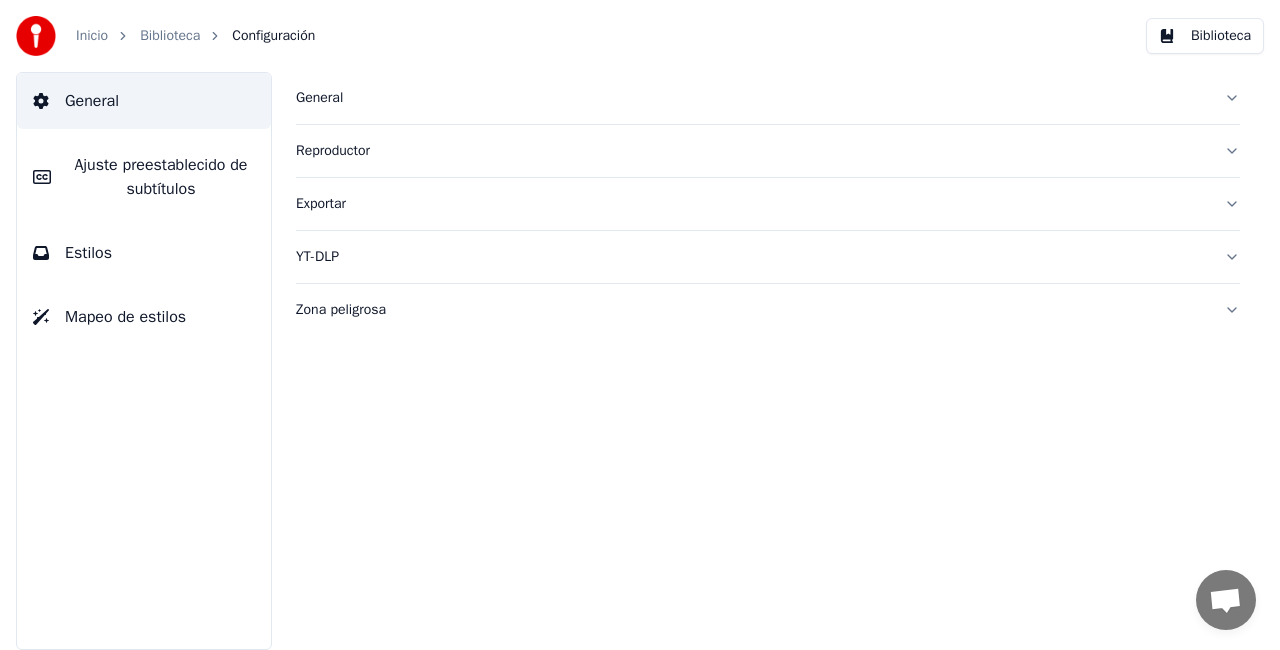 click on "General" at bounding box center [752, 98] 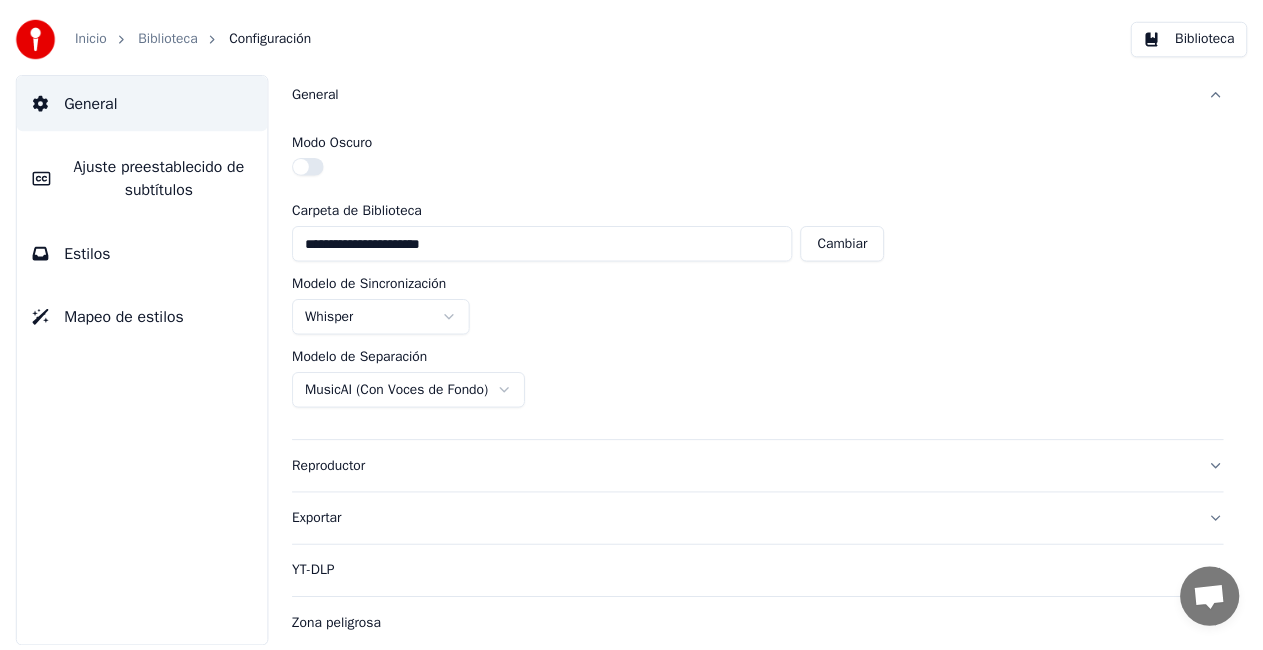 scroll, scrollTop: 8, scrollLeft: 0, axis: vertical 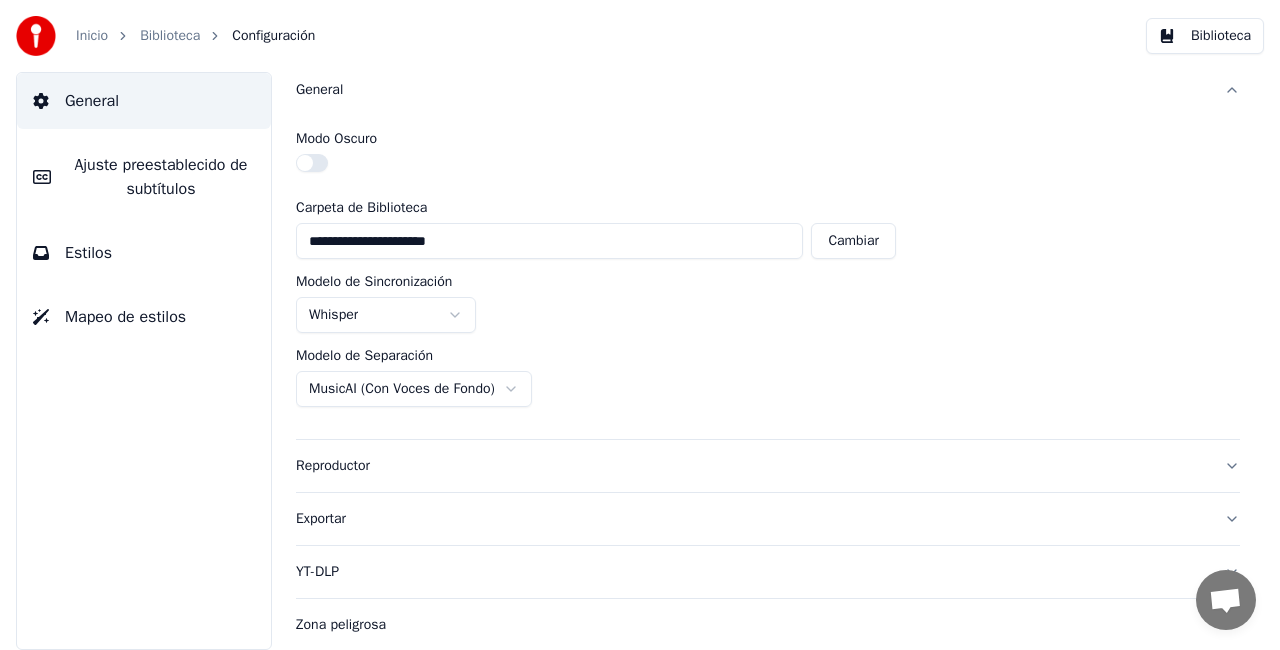 click on "Biblioteca" at bounding box center (170, 36) 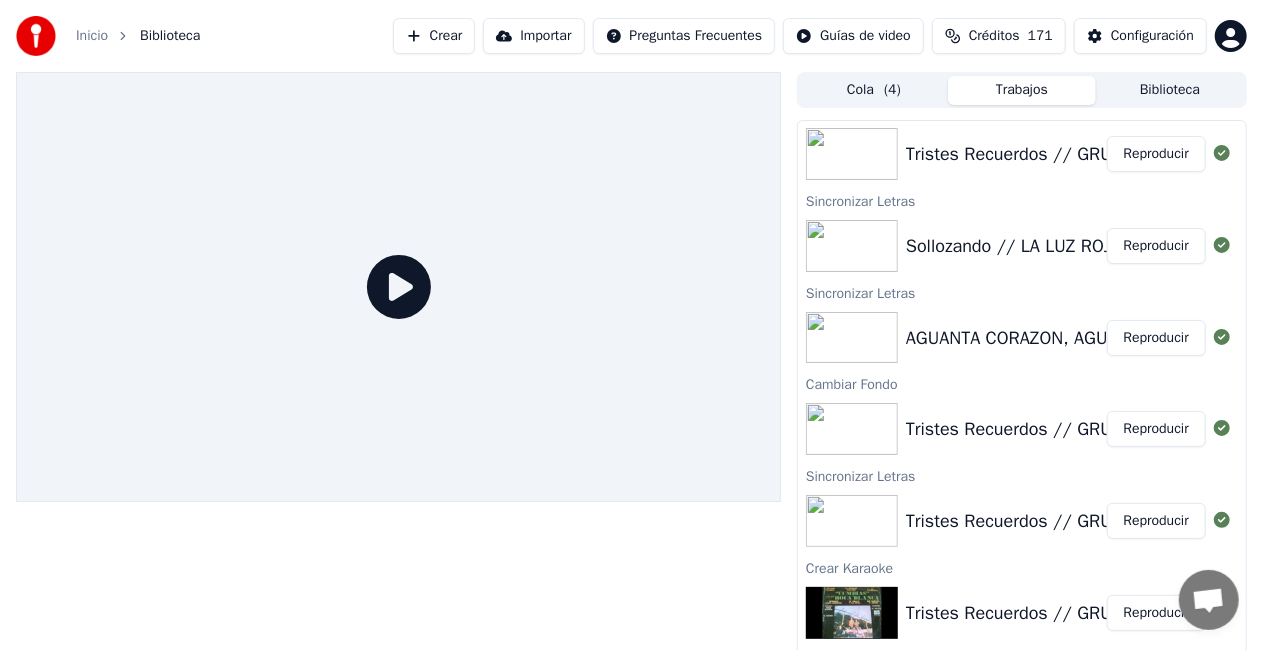 scroll, scrollTop: 0, scrollLeft: 0, axis: both 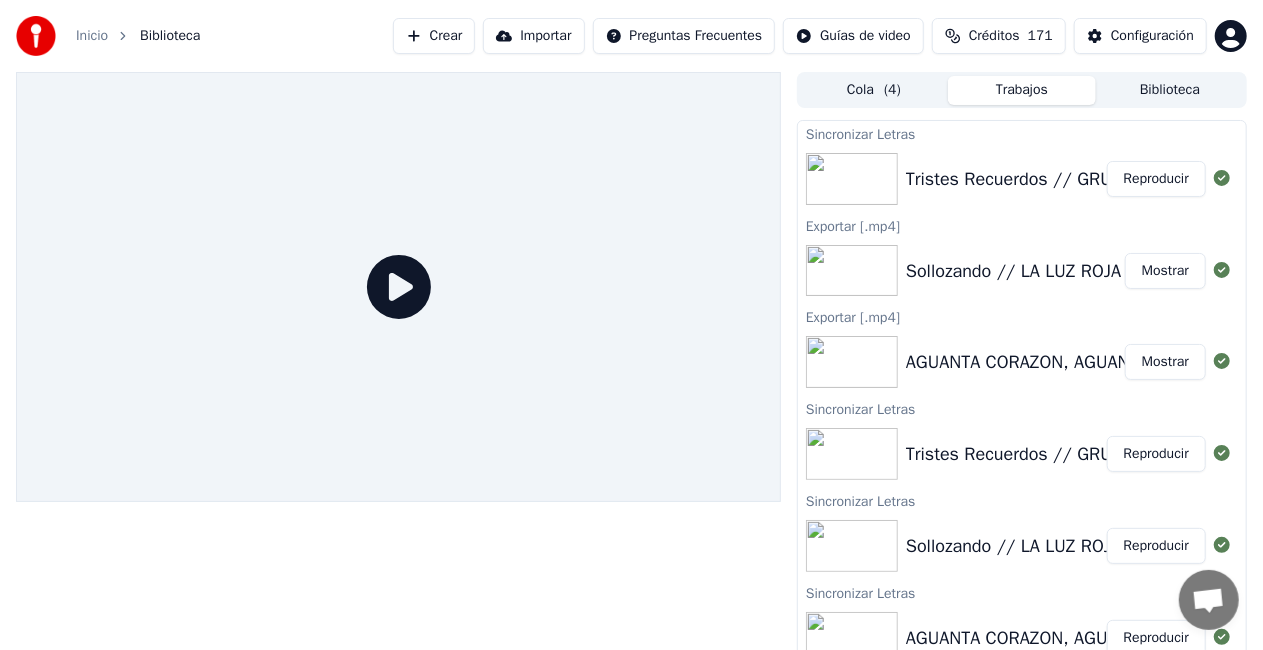 drag, startPoint x: 759, startPoint y: 250, endPoint x: 919, endPoint y: 202, distance: 167.0449 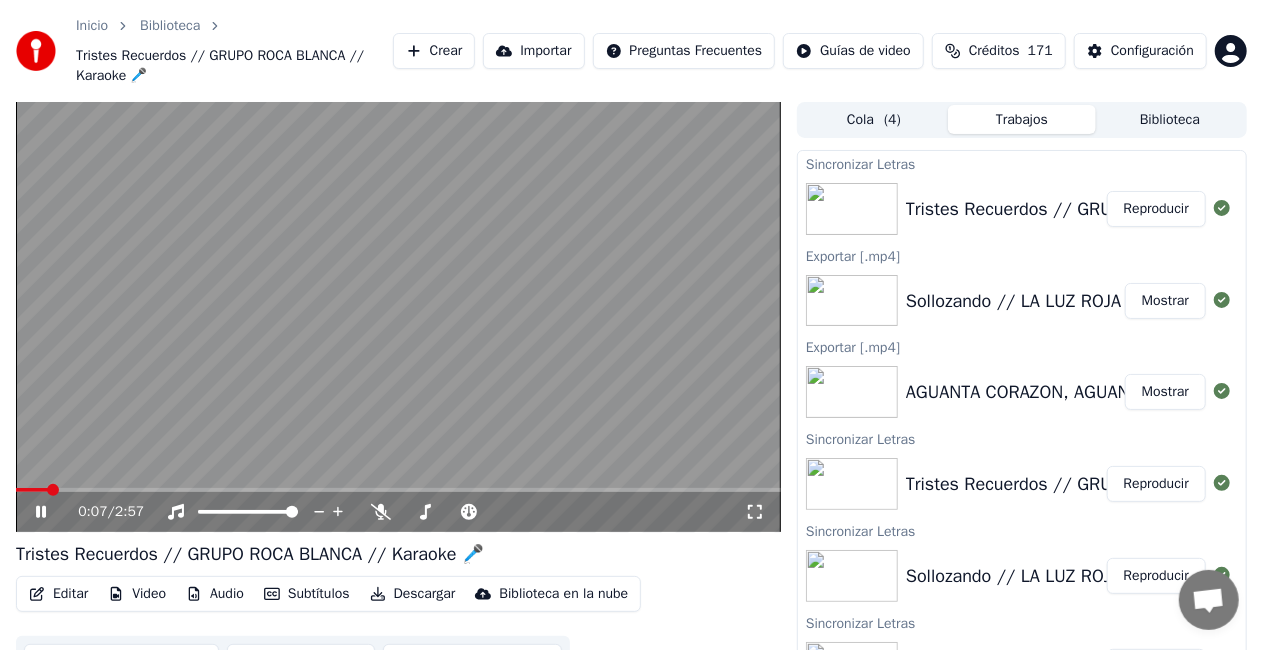 drag, startPoint x: 44, startPoint y: 487, endPoint x: 4, endPoint y: 498, distance: 41.484936 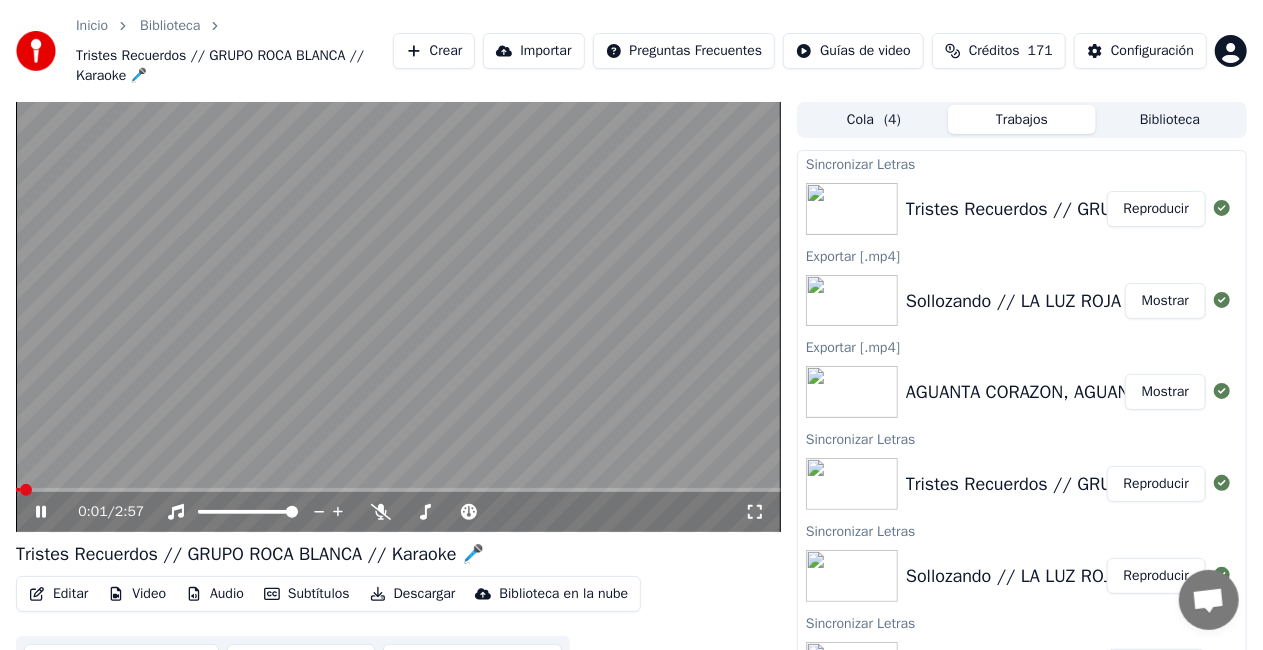 click at bounding box center [18, 490] 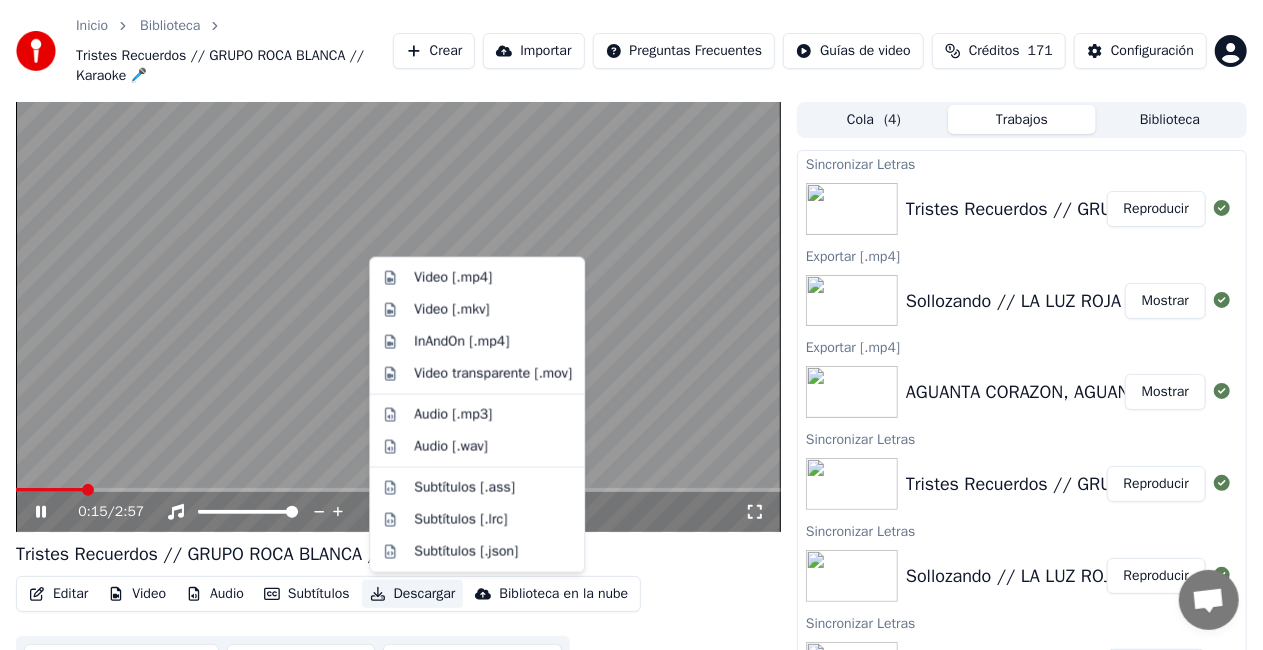 click on "Descargar" at bounding box center (413, 594) 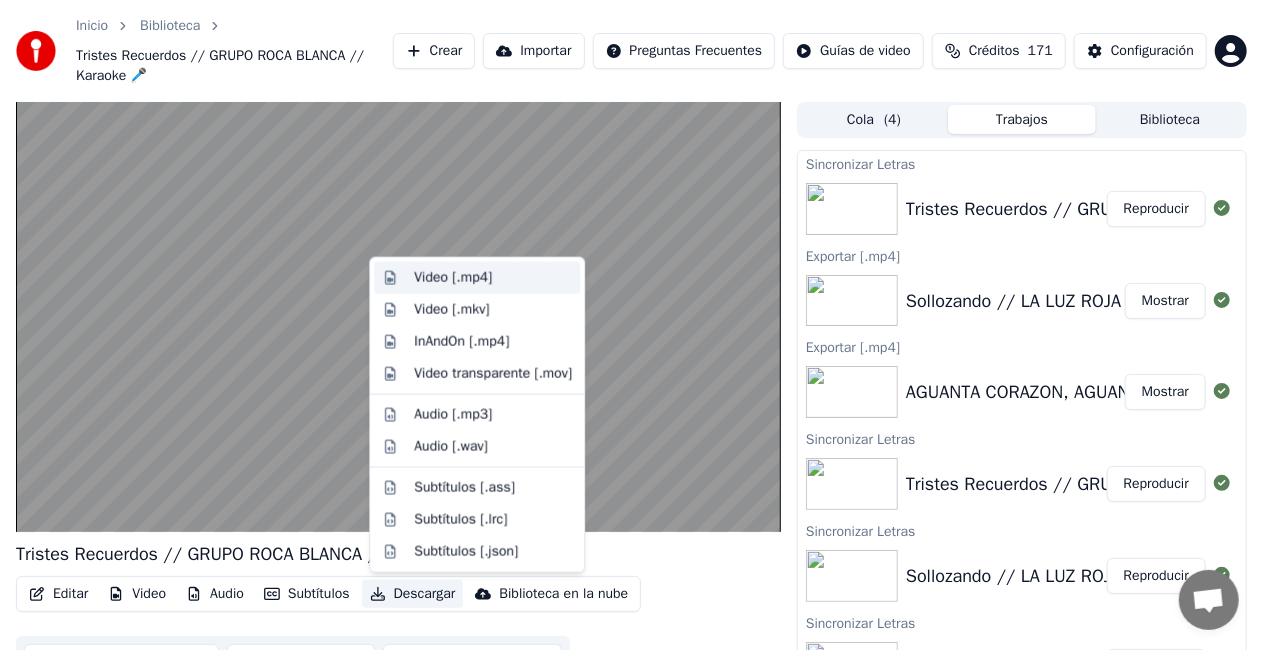 click on "Video [.mp4]" at bounding box center [453, 278] 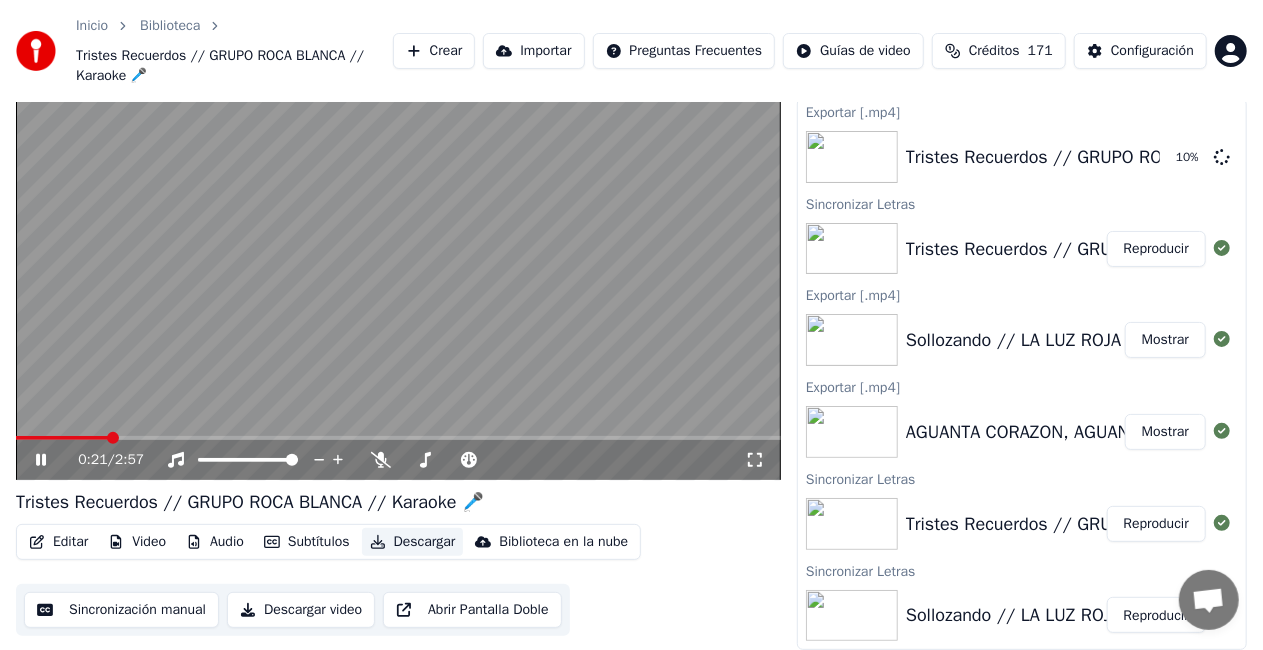 scroll, scrollTop: 0, scrollLeft: 0, axis: both 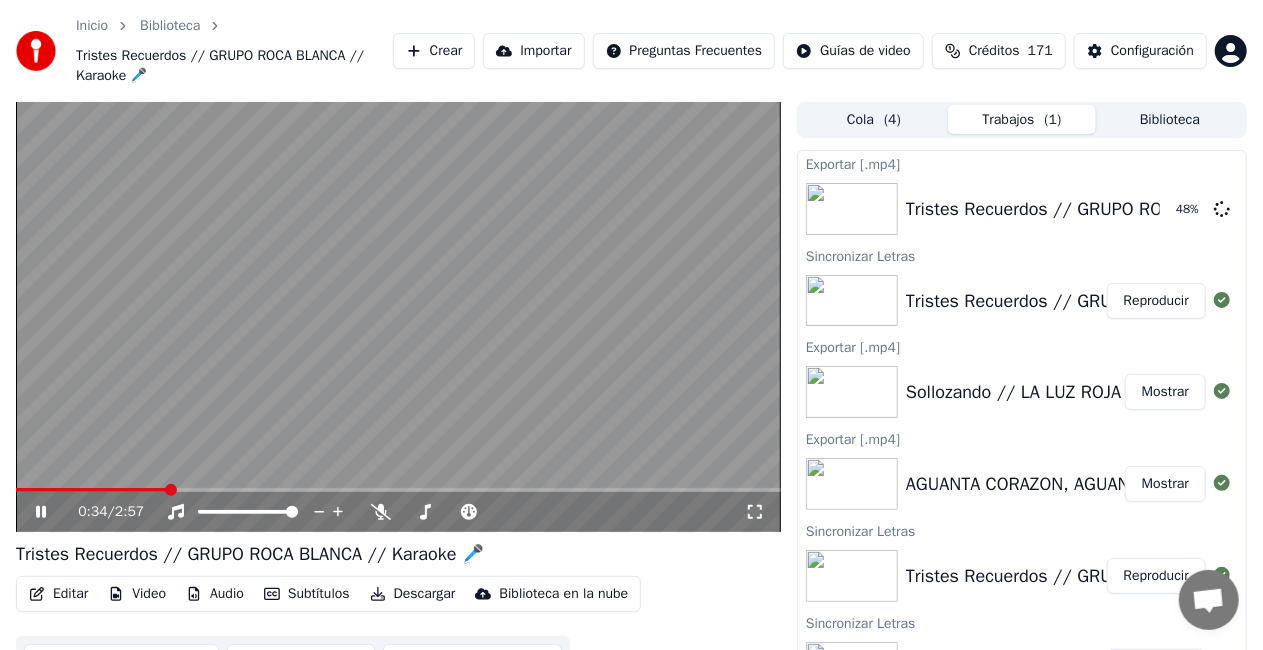 click at bounding box center [398, 317] 